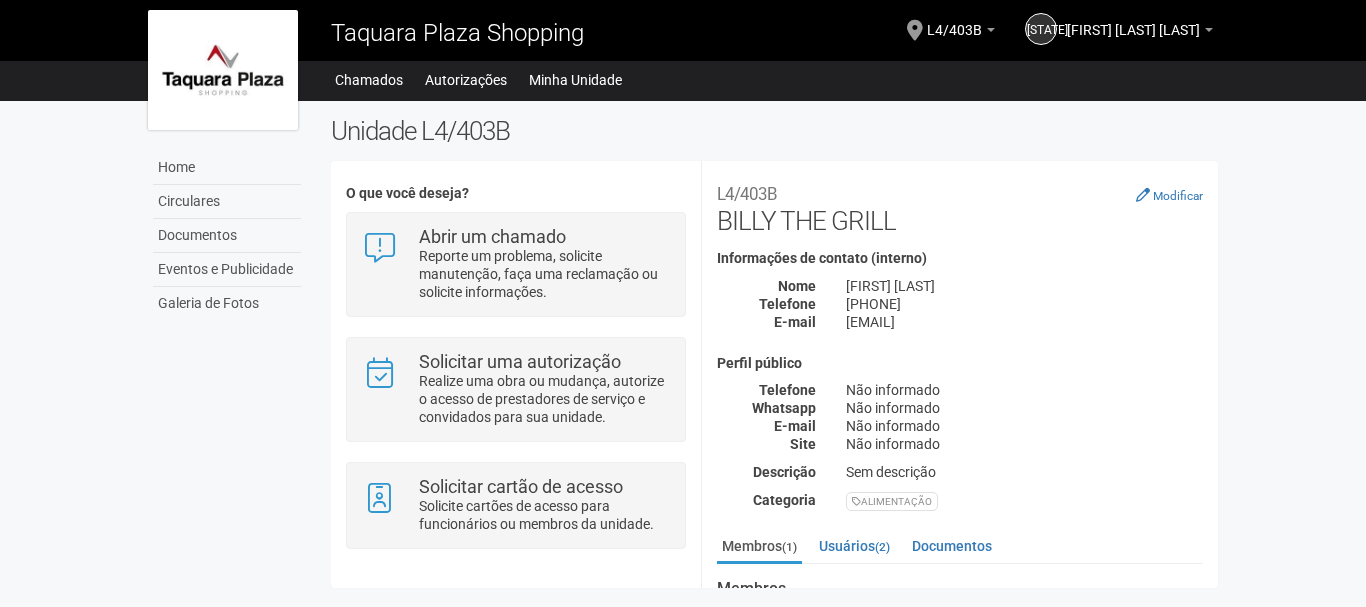 scroll, scrollTop: 0, scrollLeft: 0, axis: both 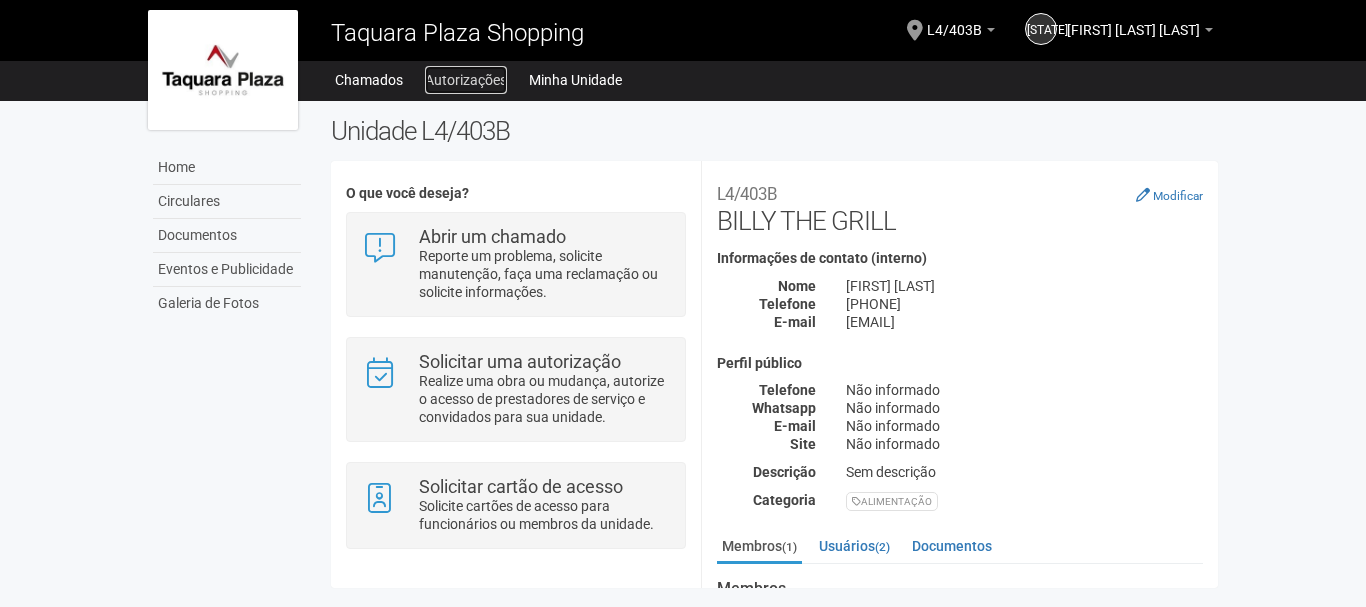 click on "Autorizações" at bounding box center [466, 80] 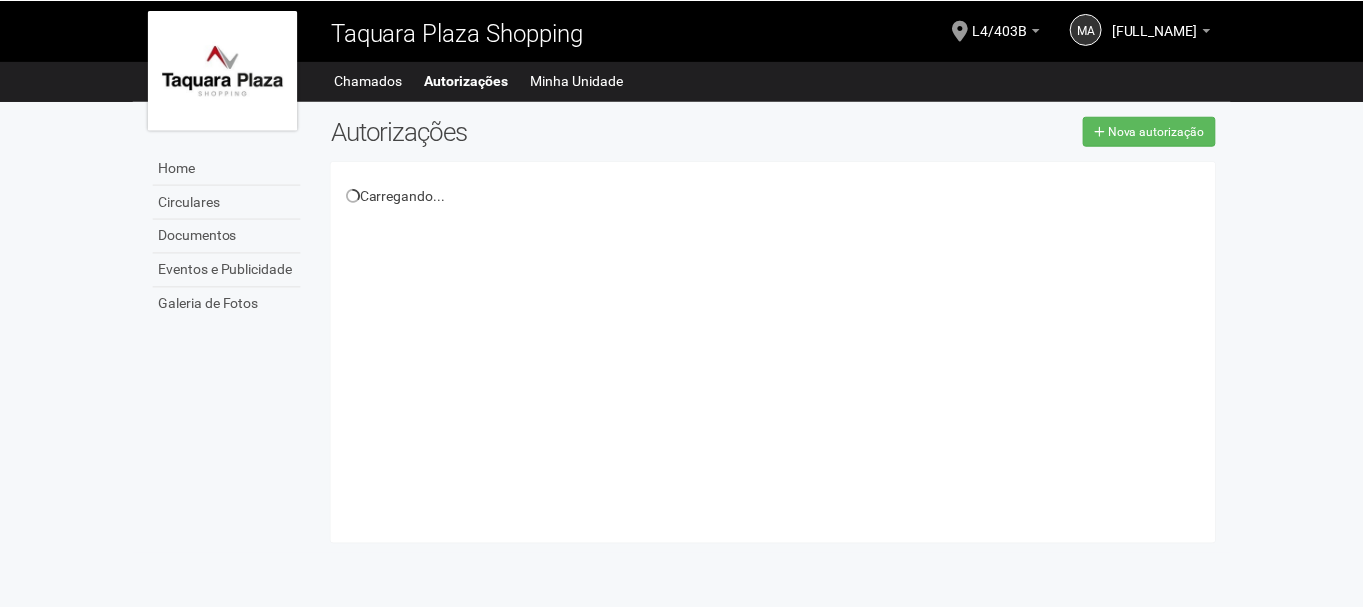 scroll, scrollTop: 0, scrollLeft: 0, axis: both 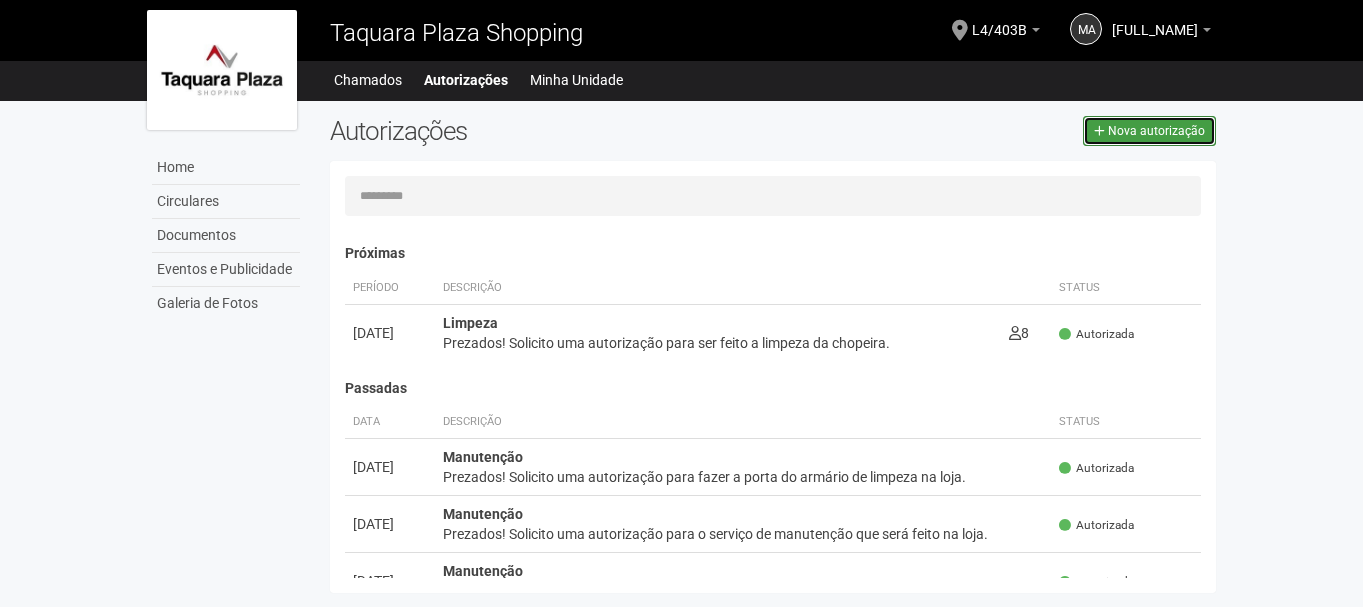 click on "Nova autorização" at bounding box center (1156, 131) 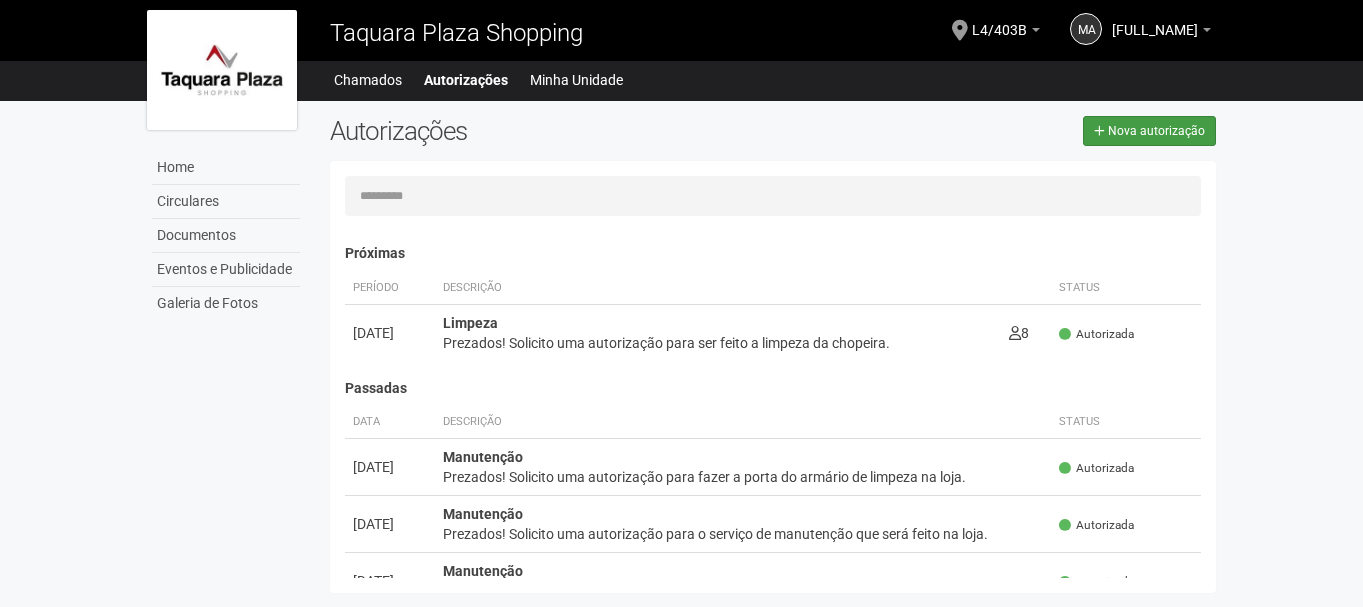 select on "**" 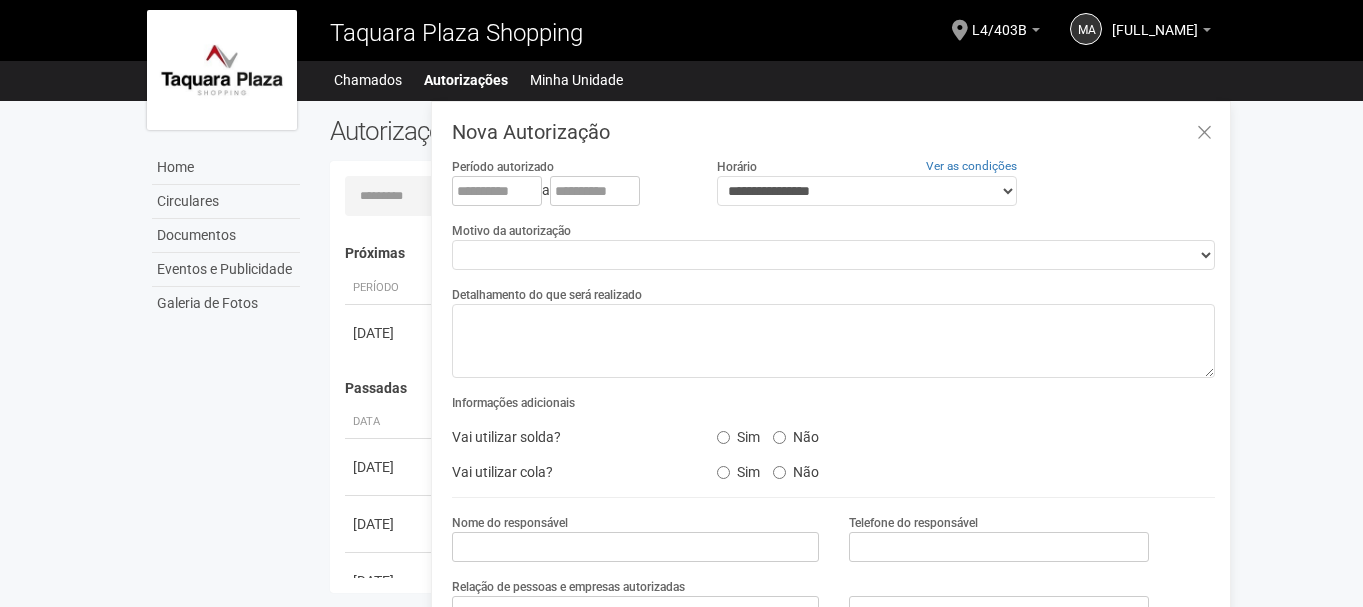 scroll, scrollTop: 31, scrollLeft: 0, axis: vertical 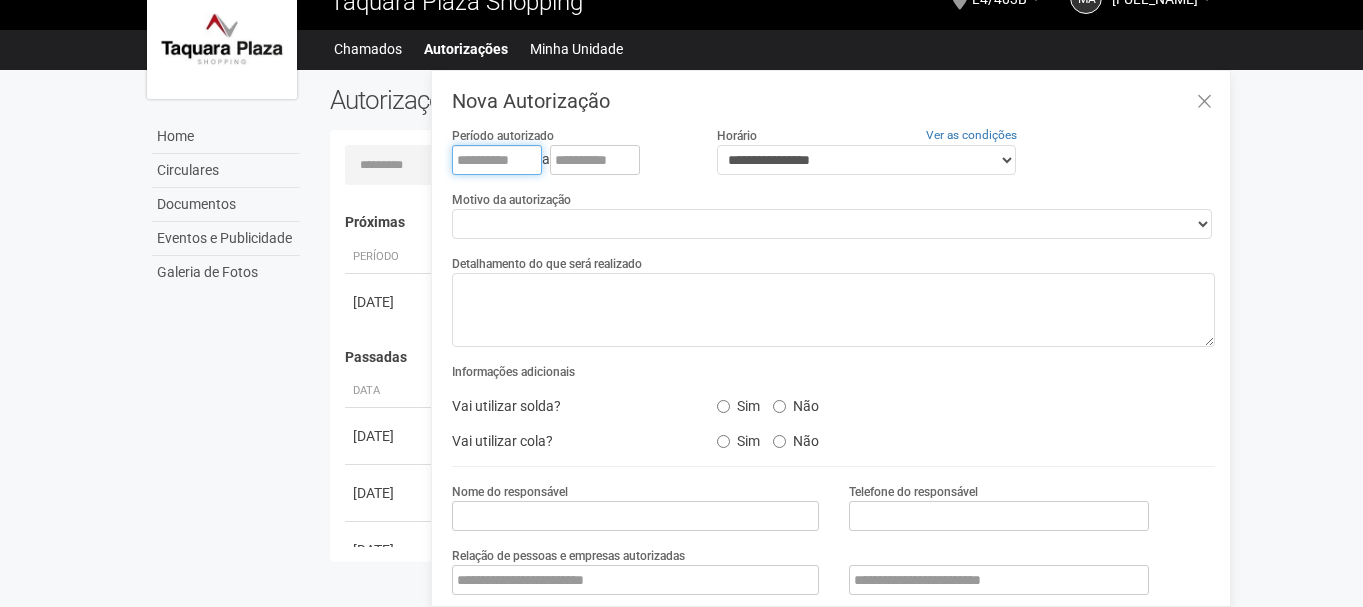 click at bounding box center [497, 160] 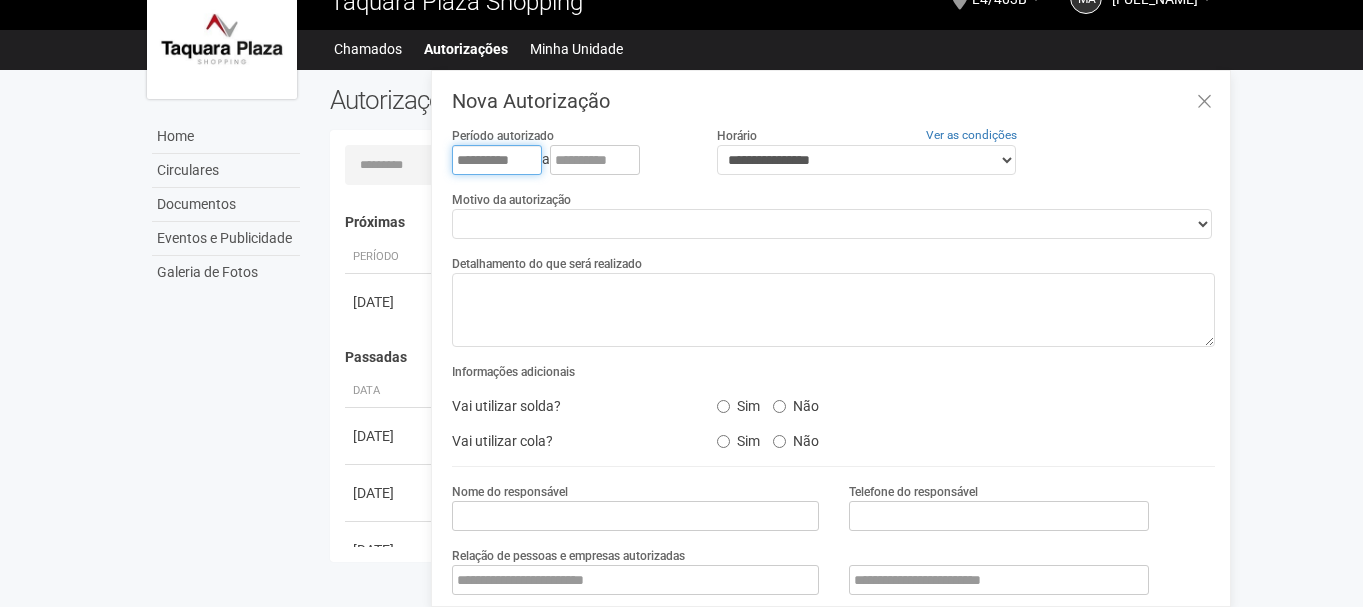 type on "**********" 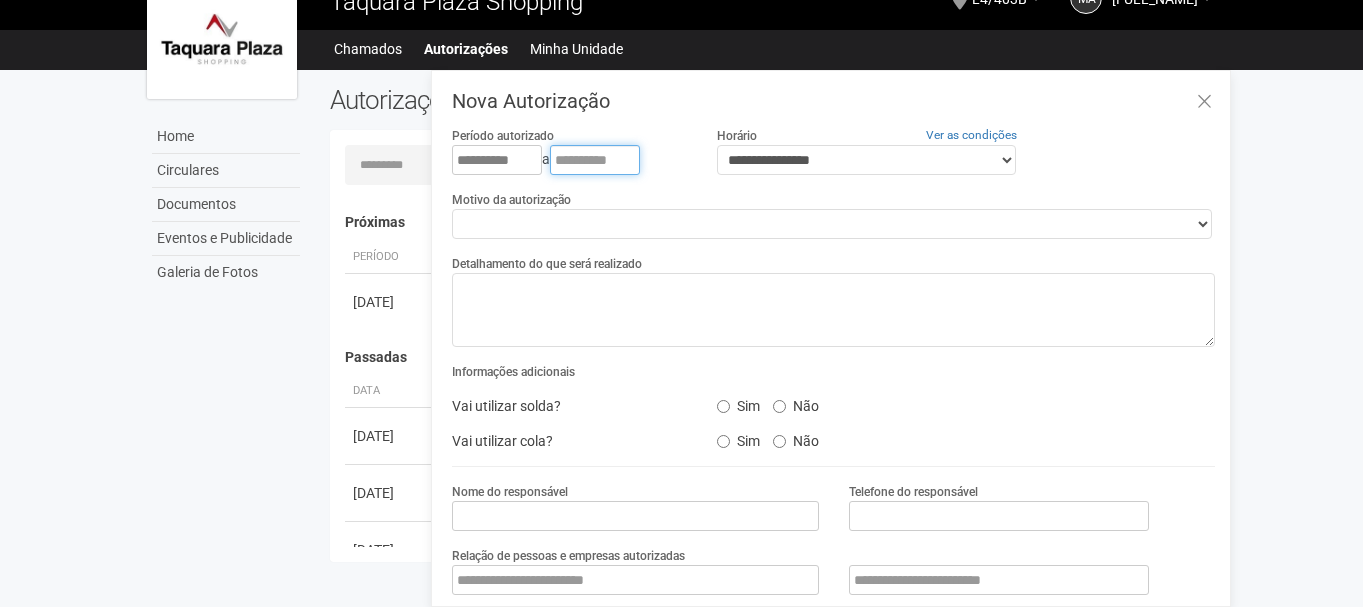 click at bounding box center (595, 160) 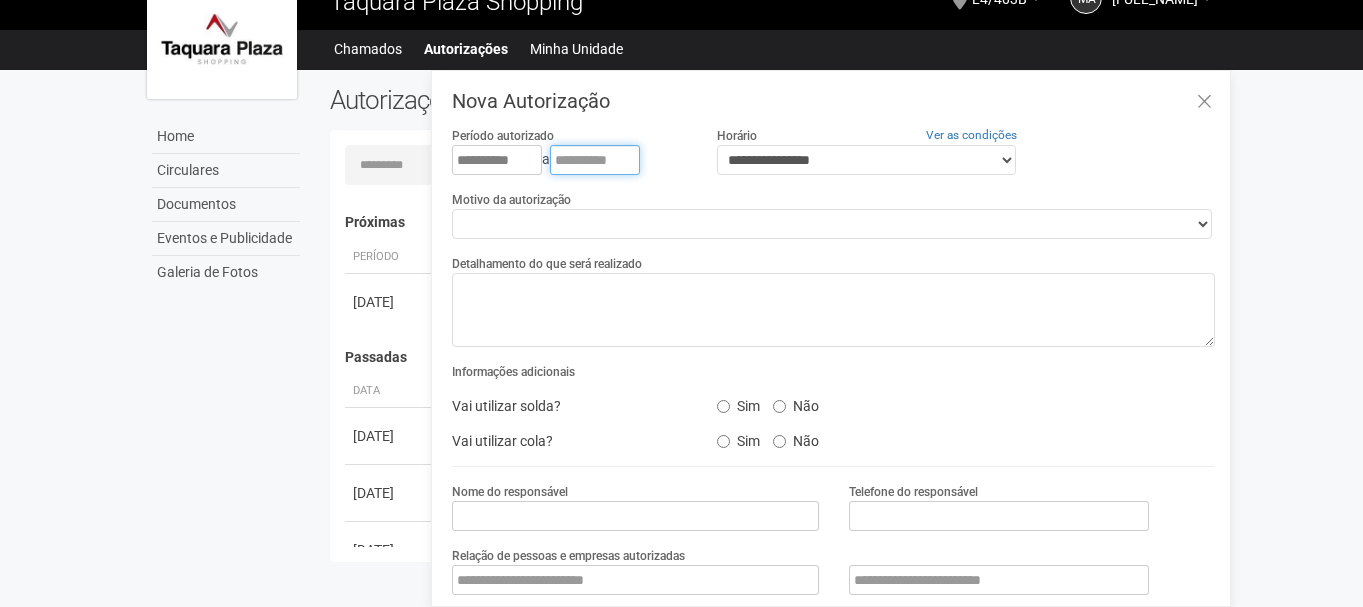 click at bounding box center (595, 160) 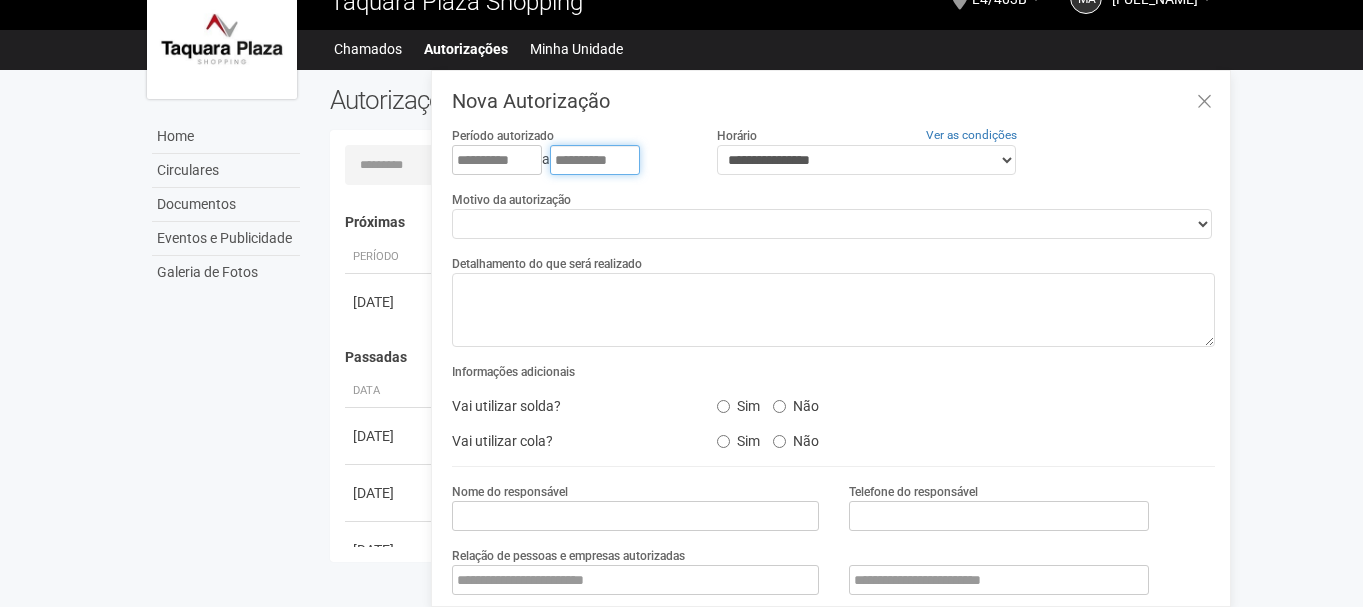 type on "**********" 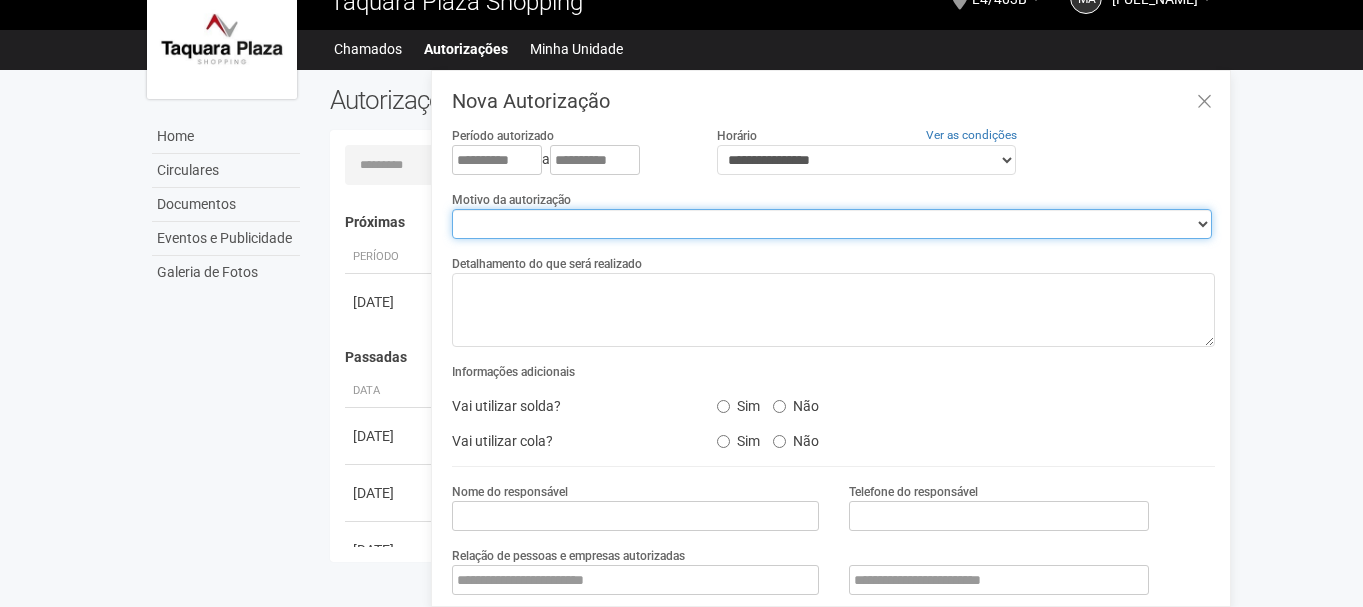 click on "**********" at bounding box center (832, 224) 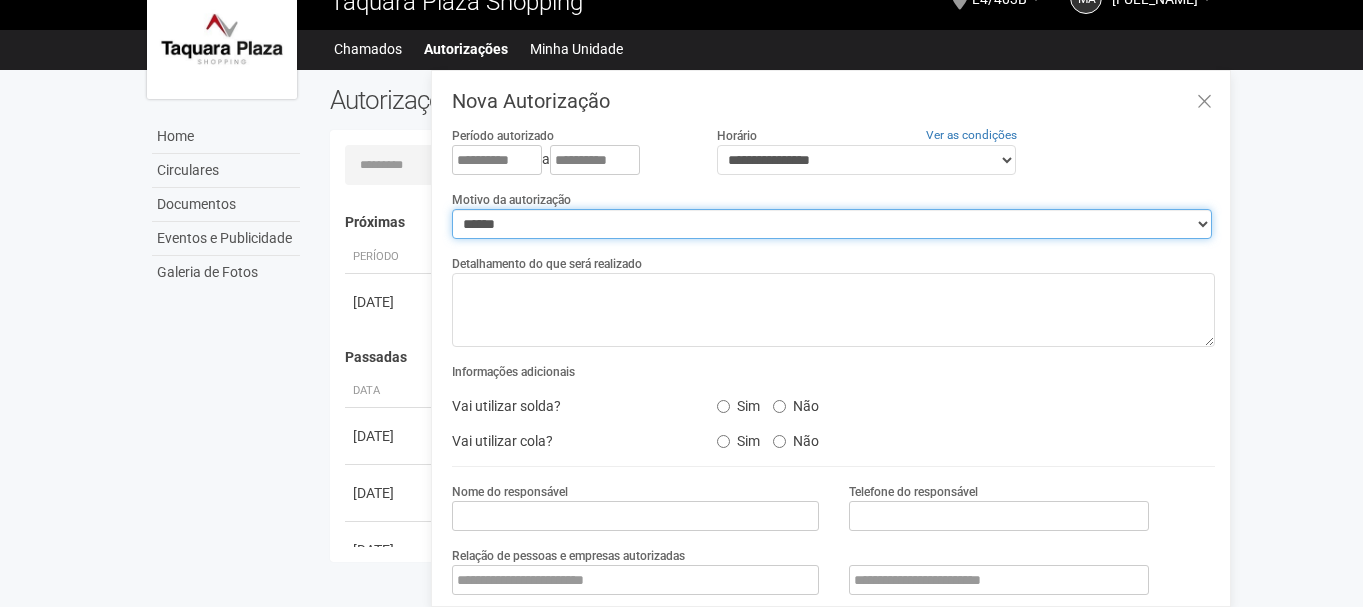 click on "**********" at bounding box center (832, 224) 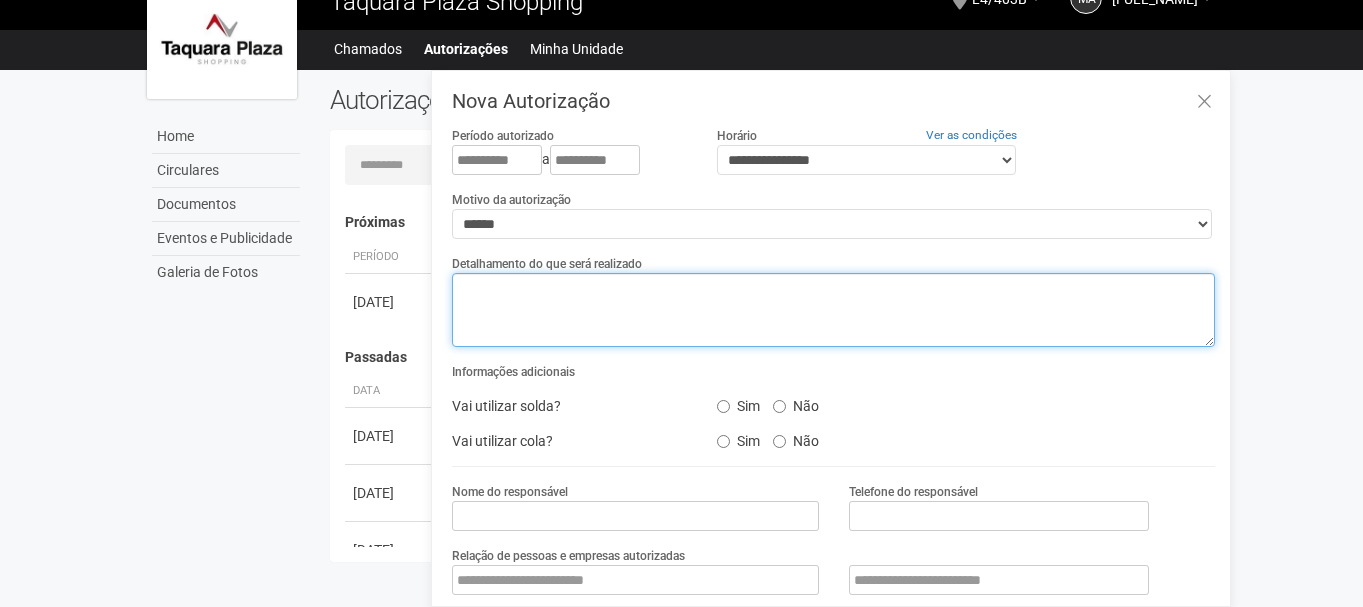 click at bounding box center [833, 310] 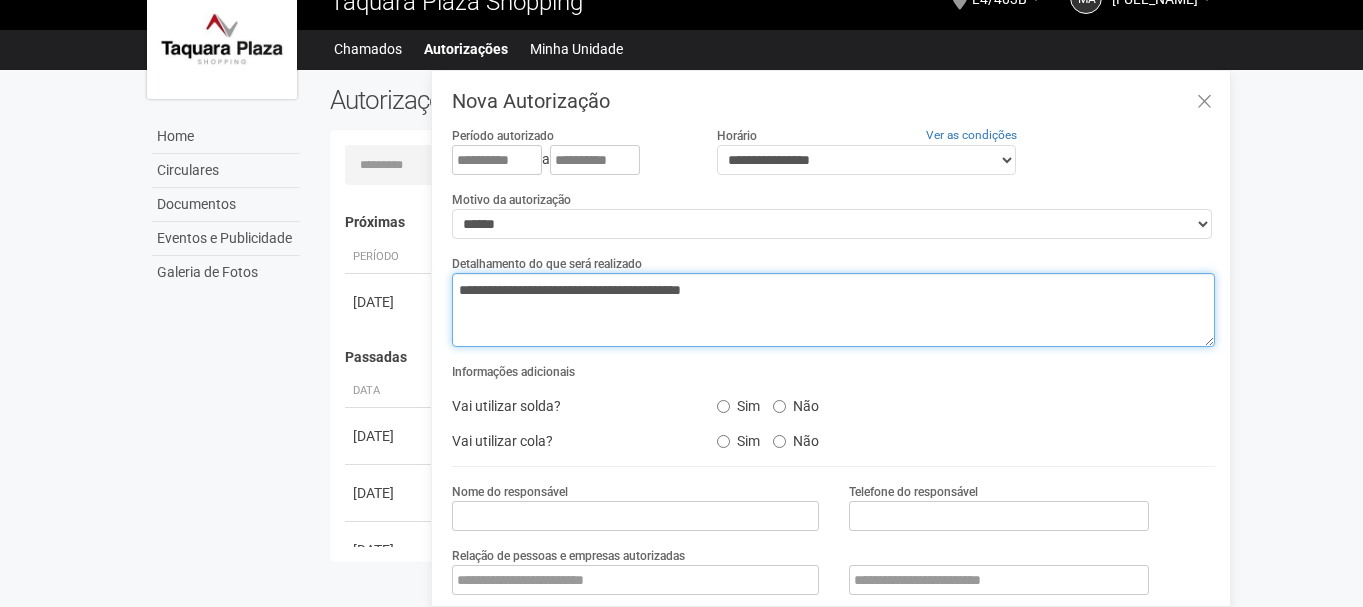 drag, startPoint x: 745, startPoint y: 287, endPoint x: 527, endPoint y: 281, distance: 218.08255 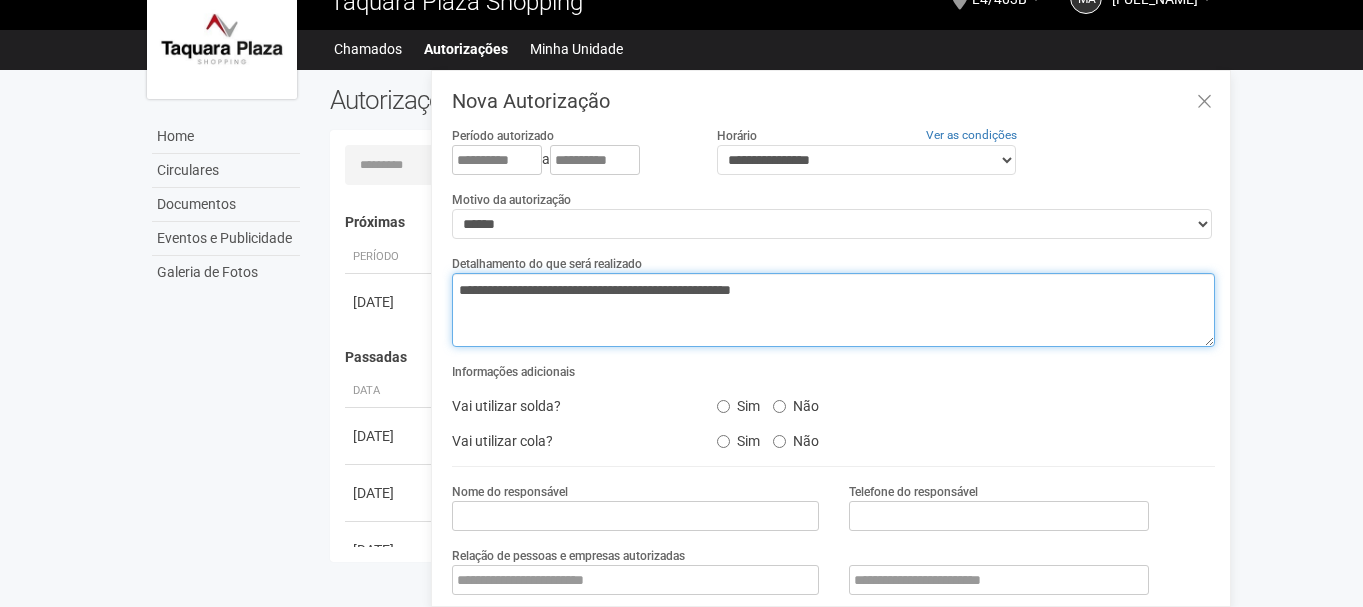 click on "**********" at bounding box center [833, 310] 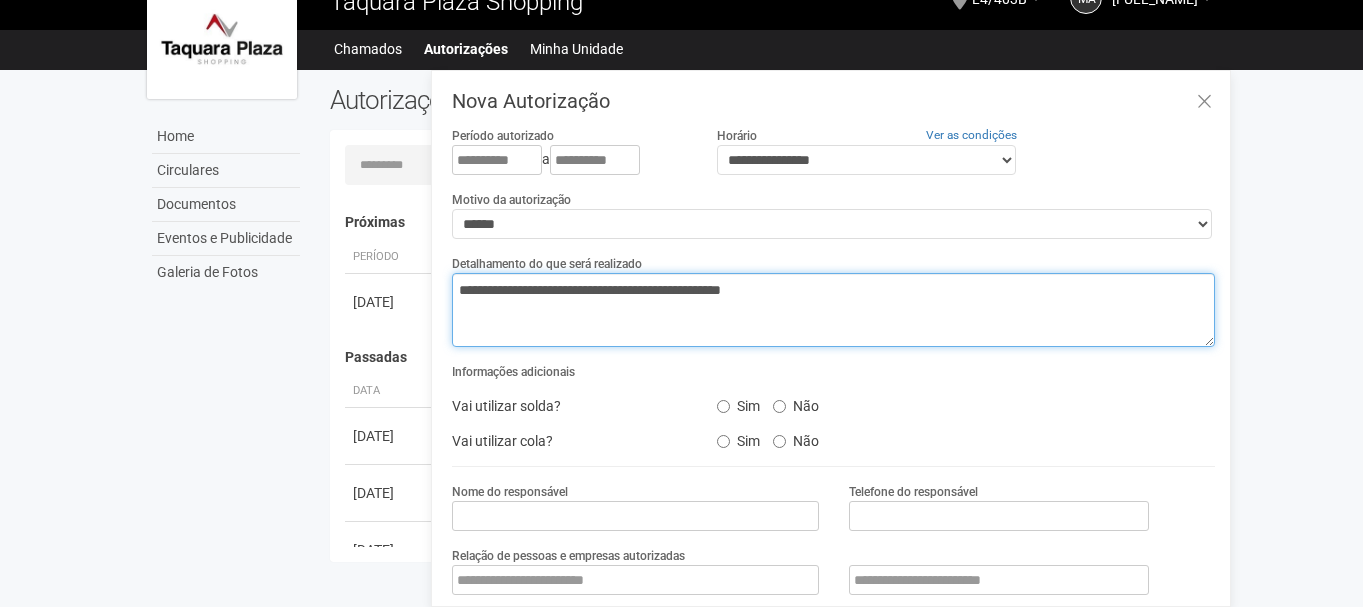 drag, startPoint x: 819, startPoint y: 284, endPoint x: 741, endPoint y: 289, distance: 78.160095 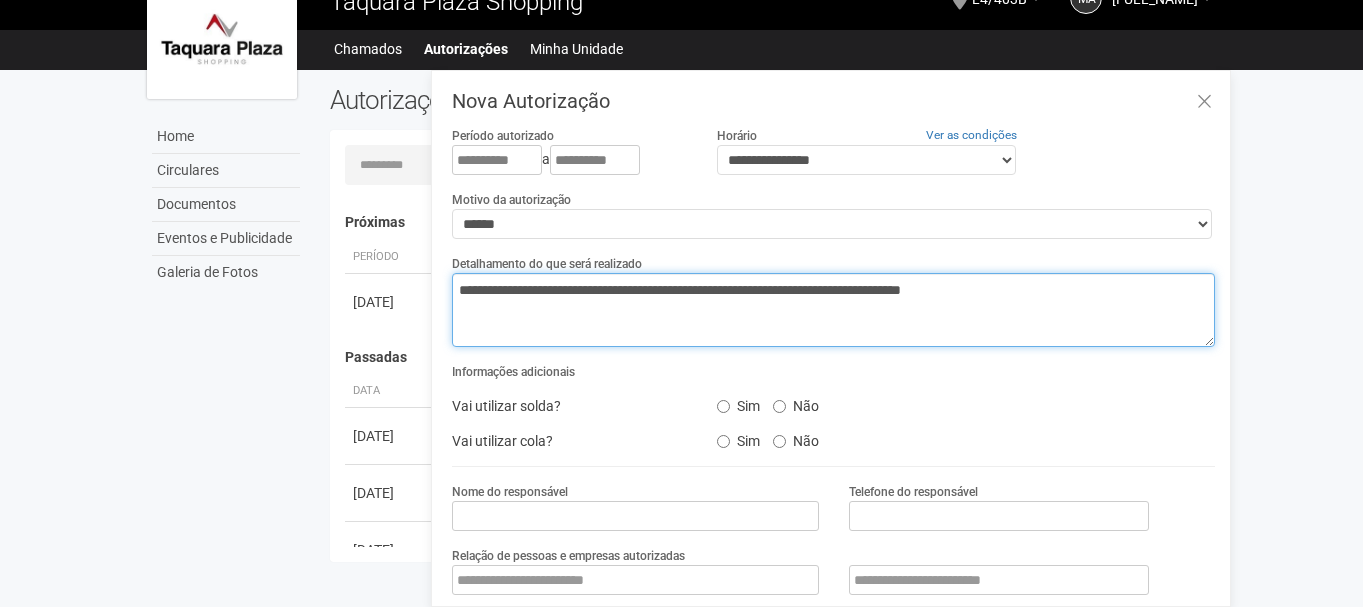 drag, startPoint x: 891, startPoint y: 285, endPoint x: 877, endPoint y: 288, distance: 14.3178215 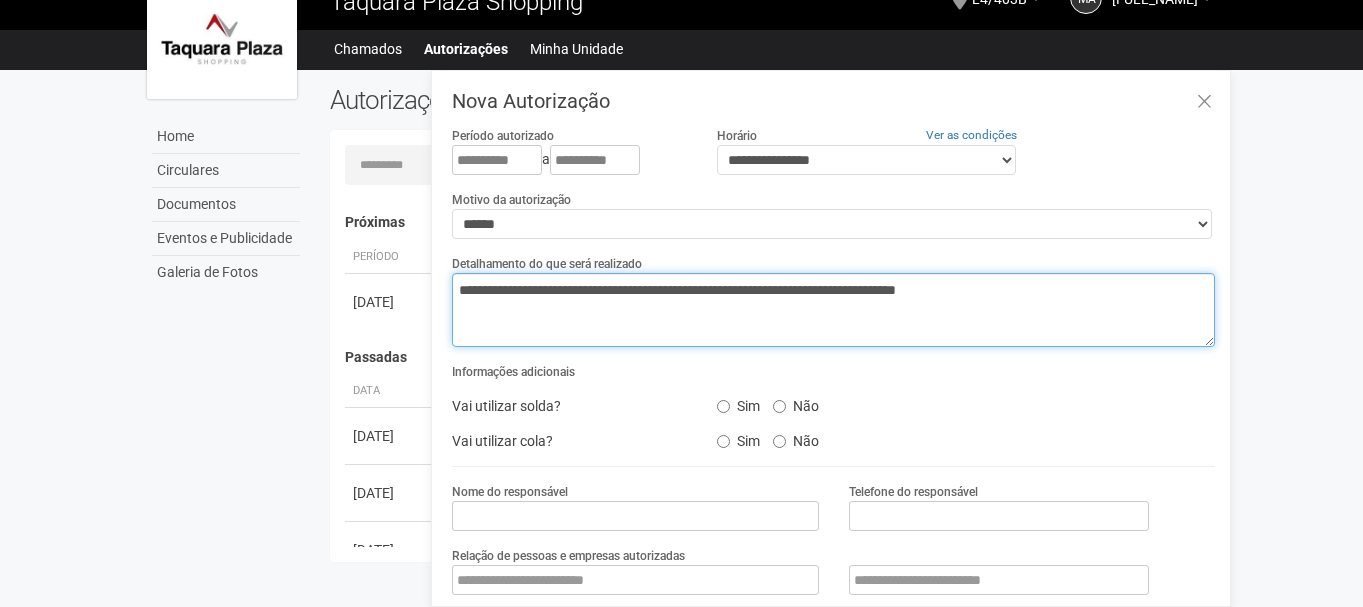 click on "**********" at bounding box center (833, 310) 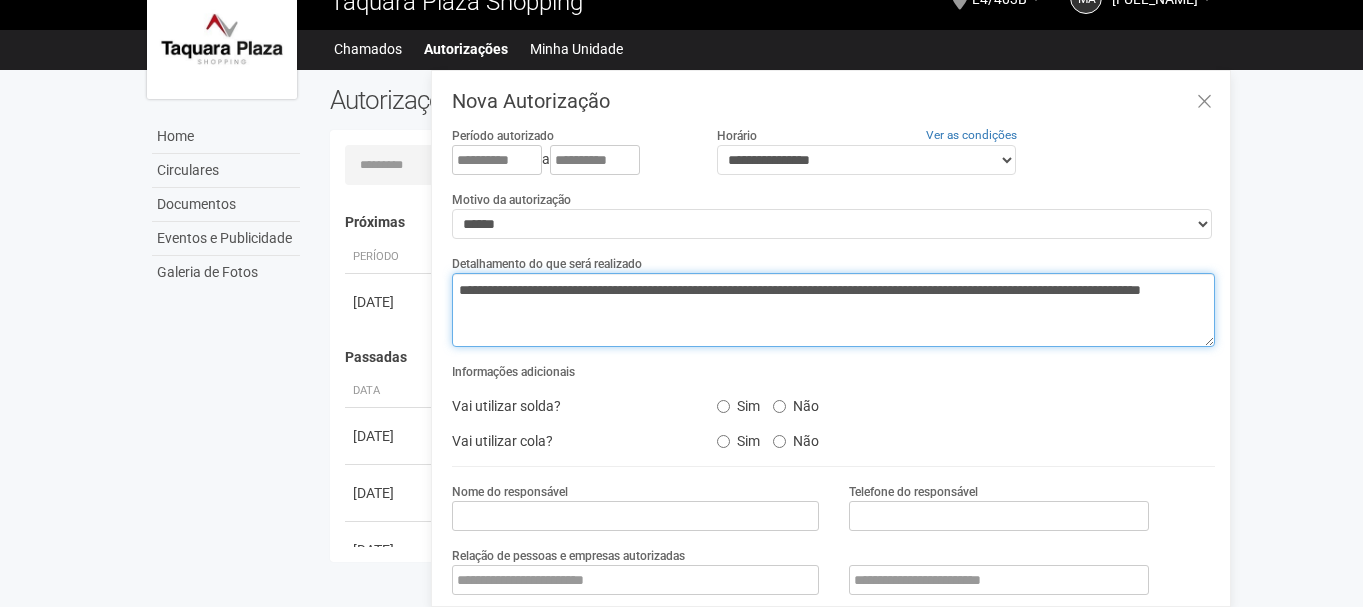 click on "**********" at bounding box center (833, 310) 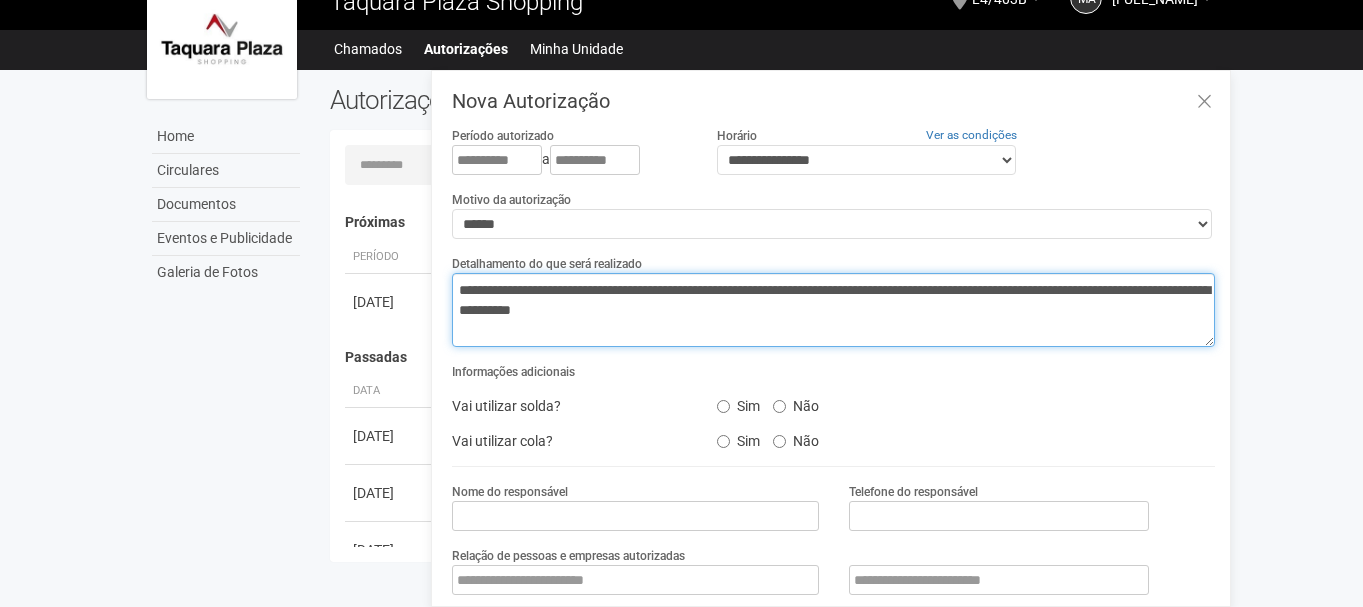 type on "**********" 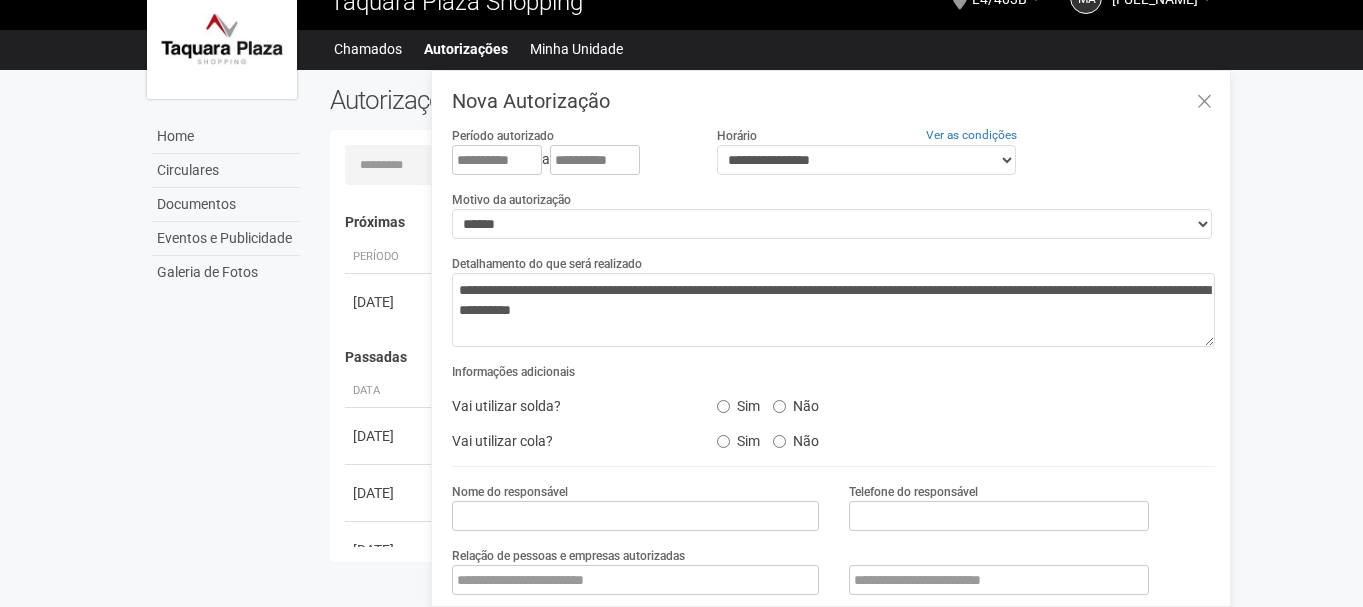 click on "Não" at bounding box center (796, 403) 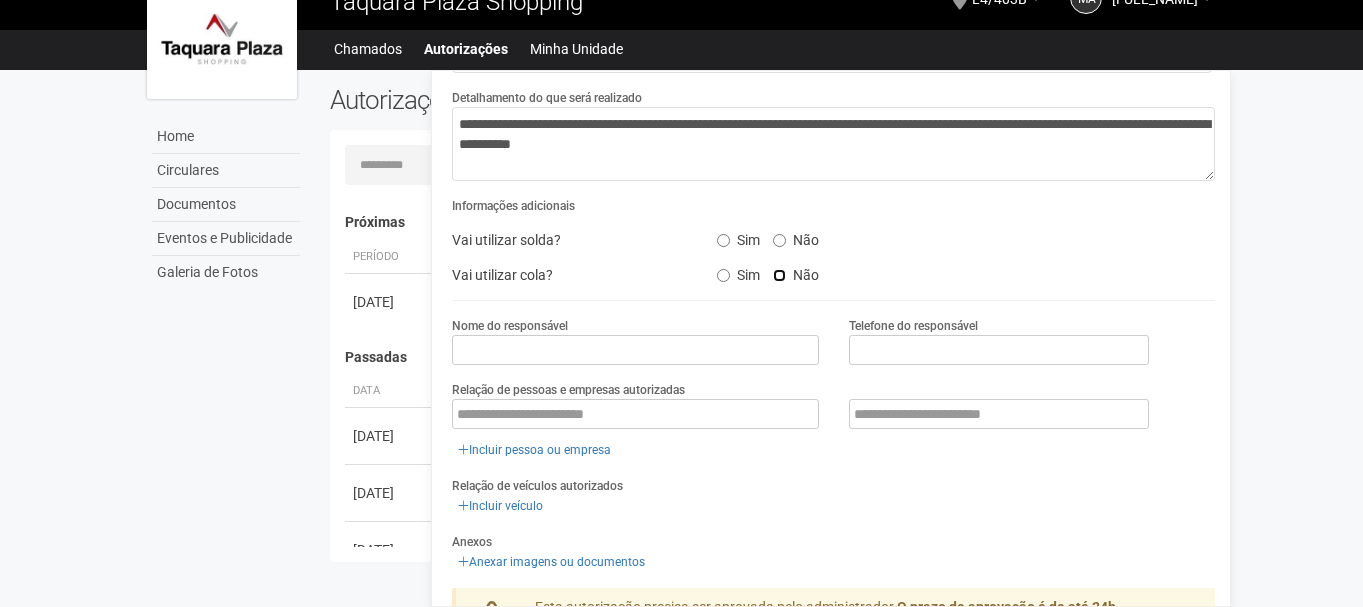 scroll, scrollTop: 244, scrollLeft: 0, axis: vertical 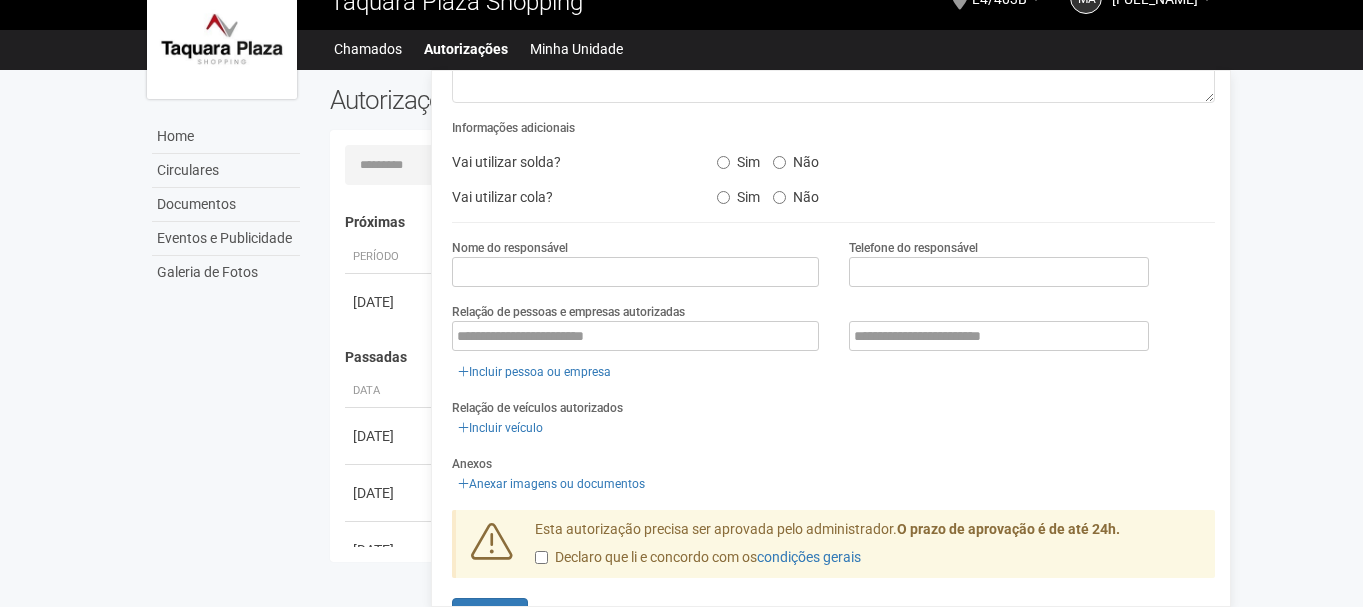 click on "Nome do responsável" at bounding box center (635, 262) 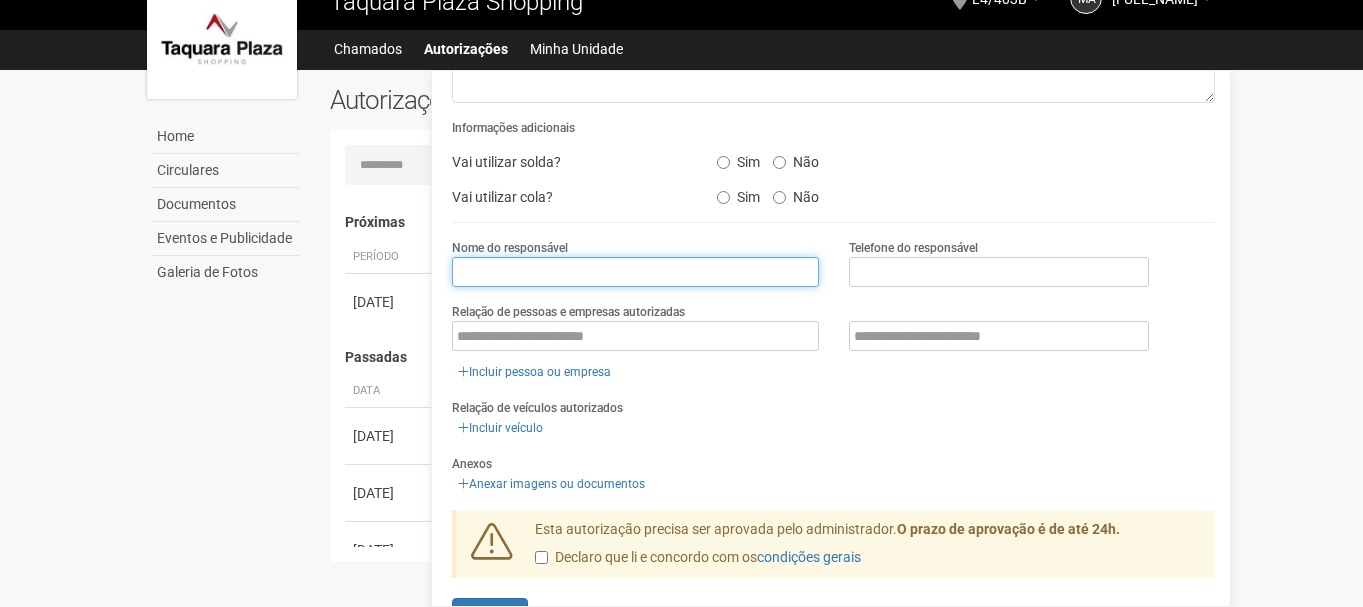 drag, startPoint x: 587, startPoint y: 259, endPoint x: 589, endPoint y: 276, distance: 17.117243 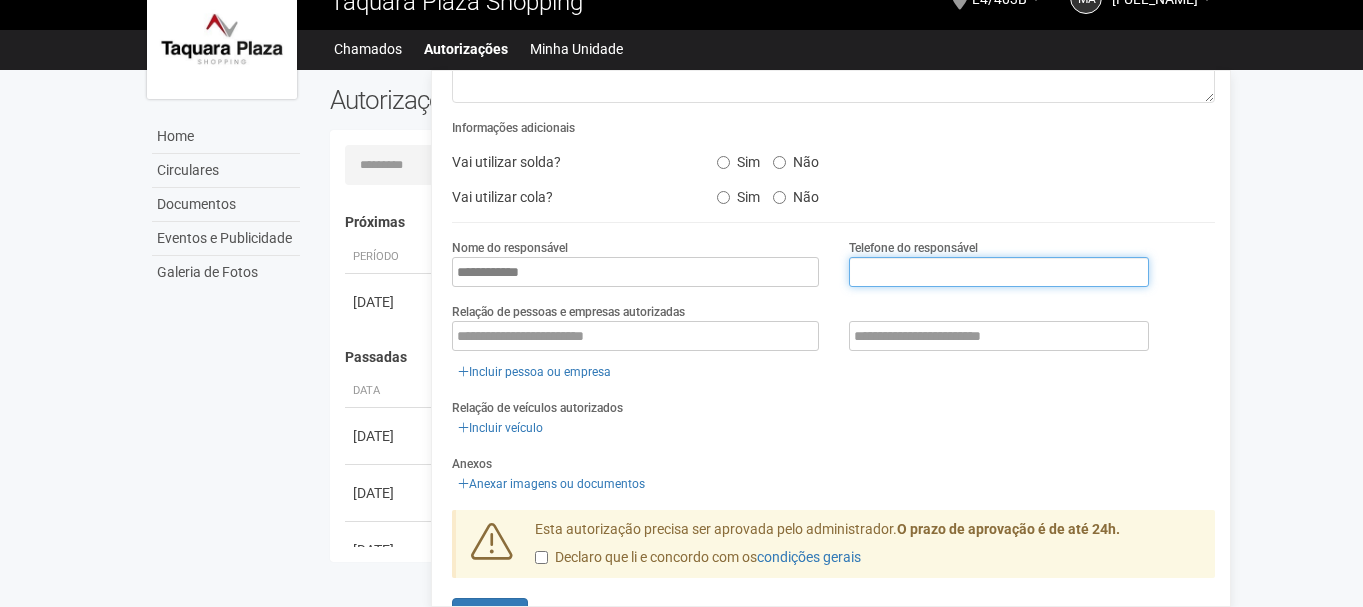 click at bounding box center [999, 272] 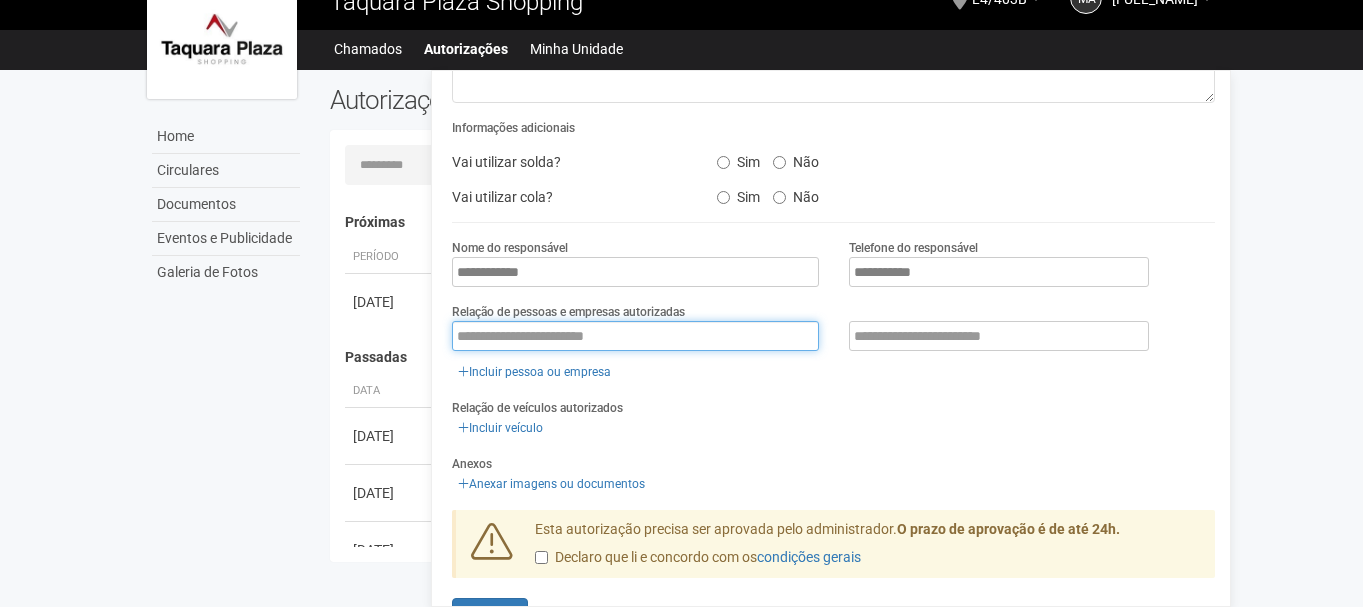 click at bounding box center (635, 336) 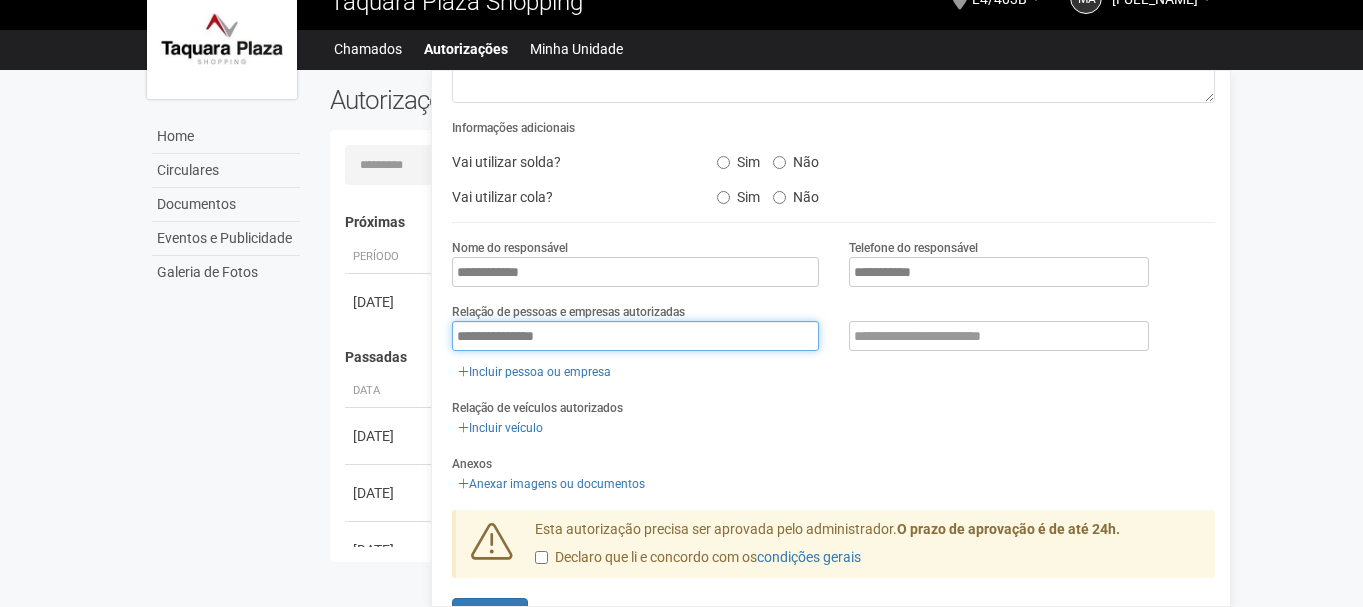 type on "**********" 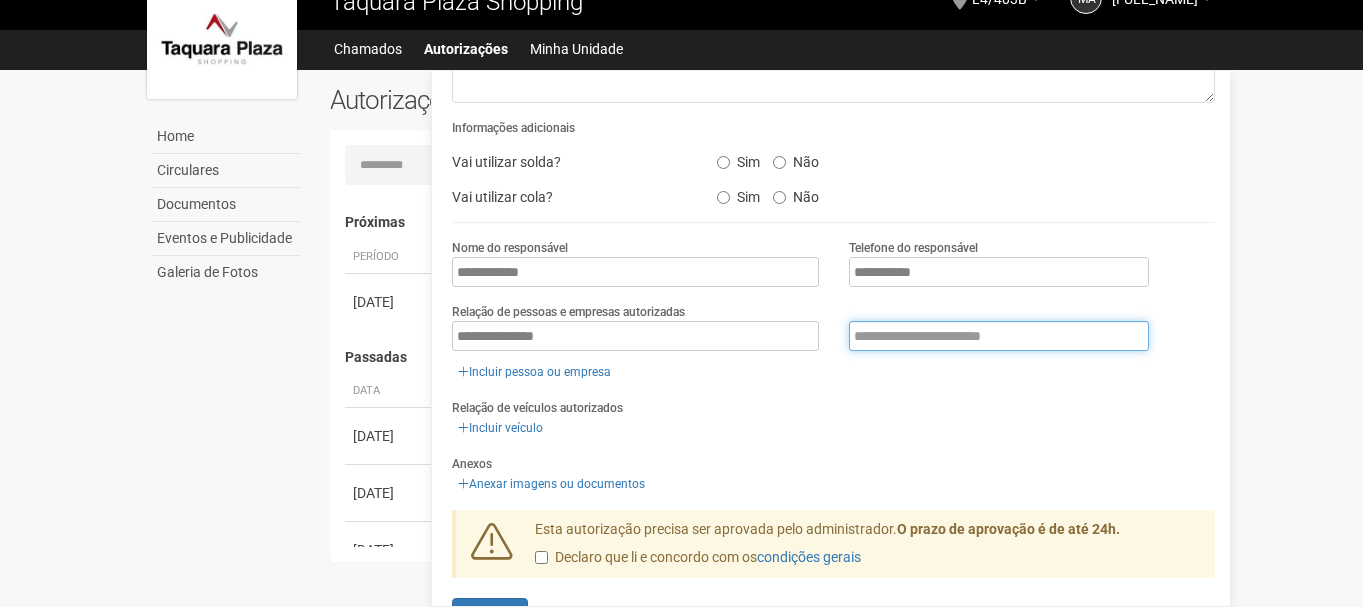 click at bounding box center [999, 336] 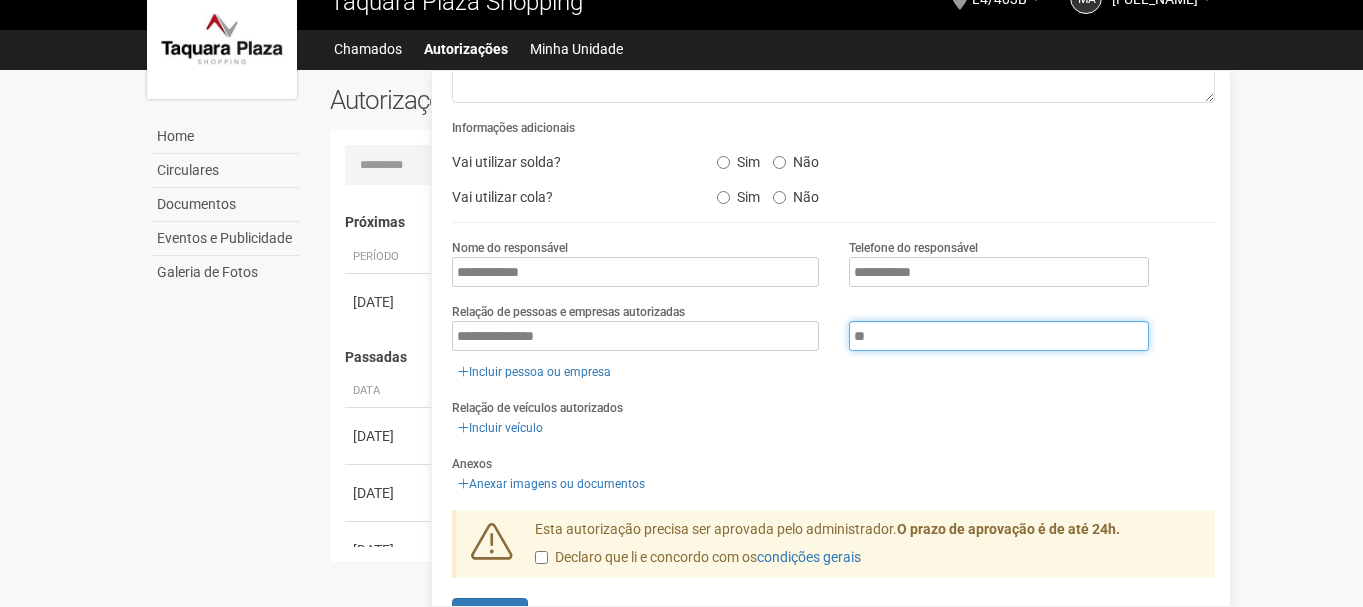 type on "*" 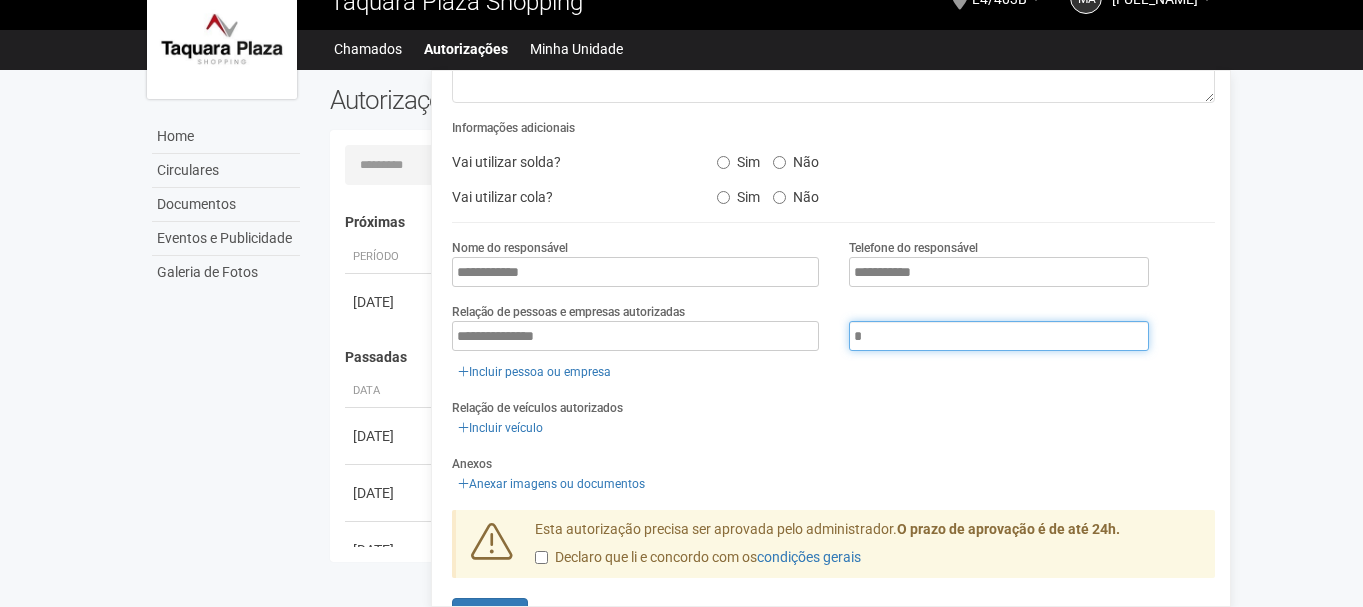 type 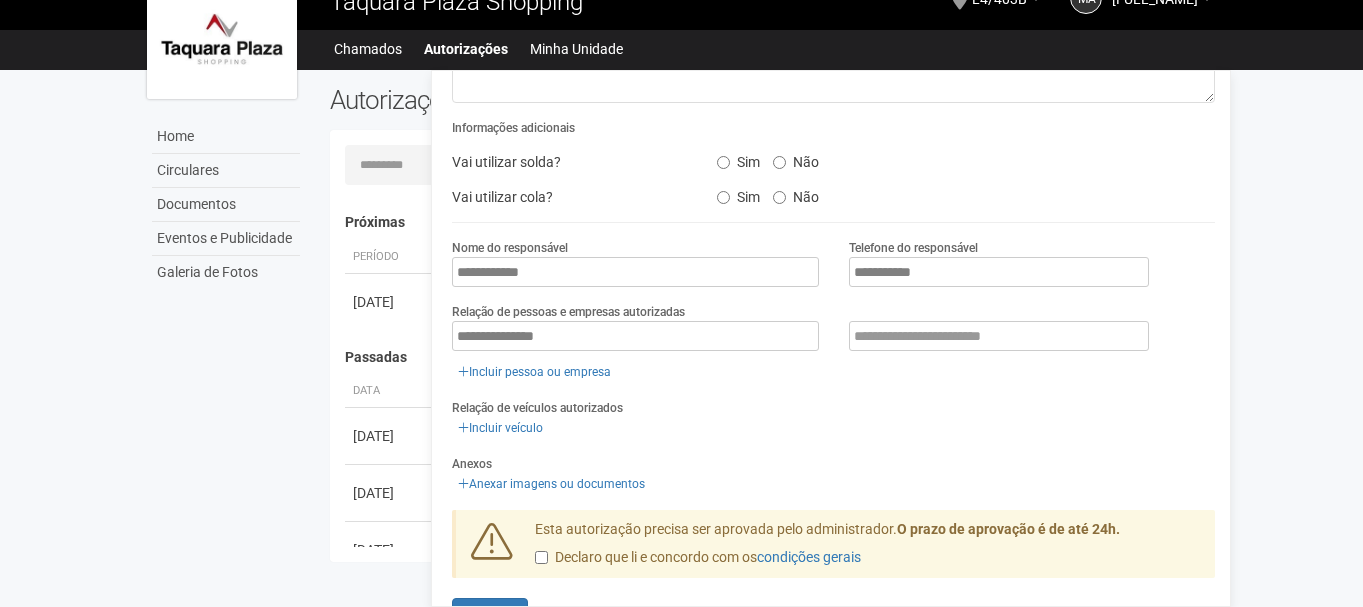 click on "Incluir veículo" at bounding box center [833, 428] 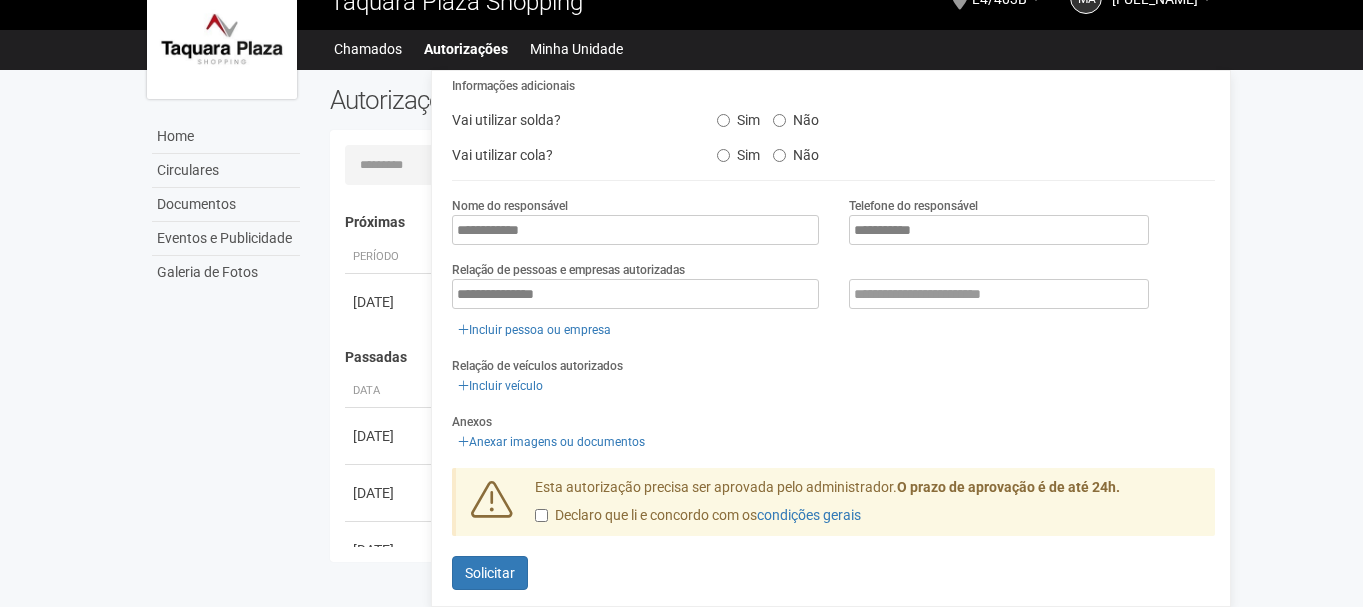 scroll, scrollTop: 295, scrollLeft: 0, axis: vertical 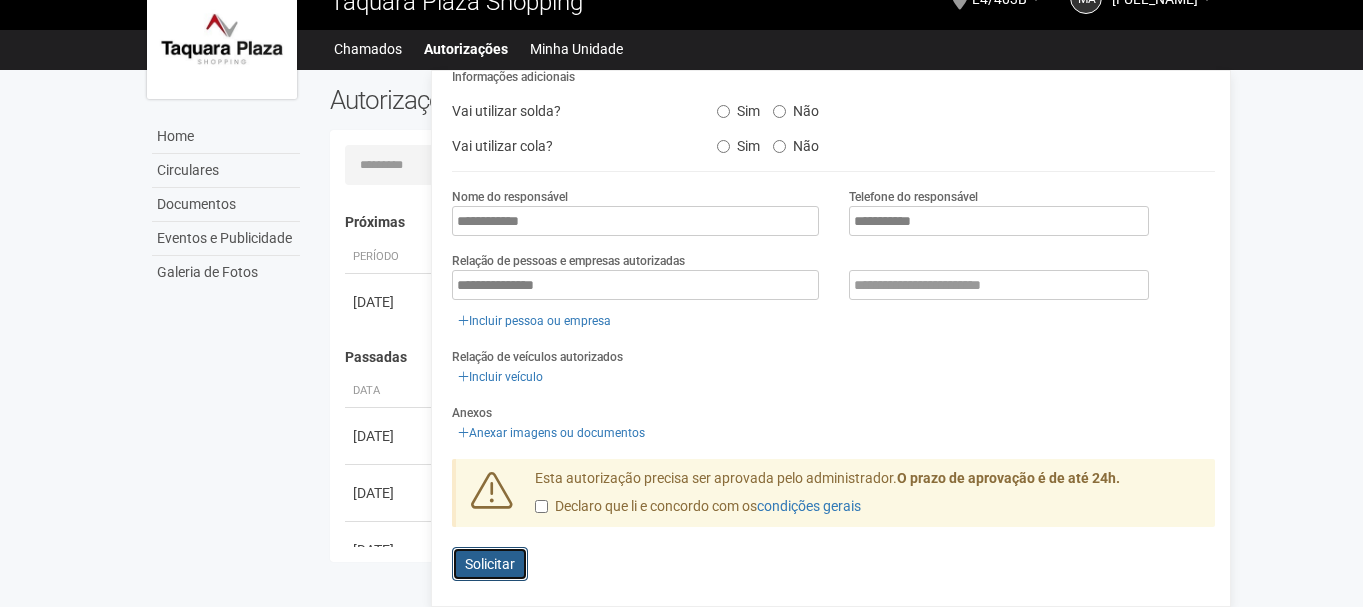 click on "Enviando...
Solicitar" at bounding box center [490, 564] 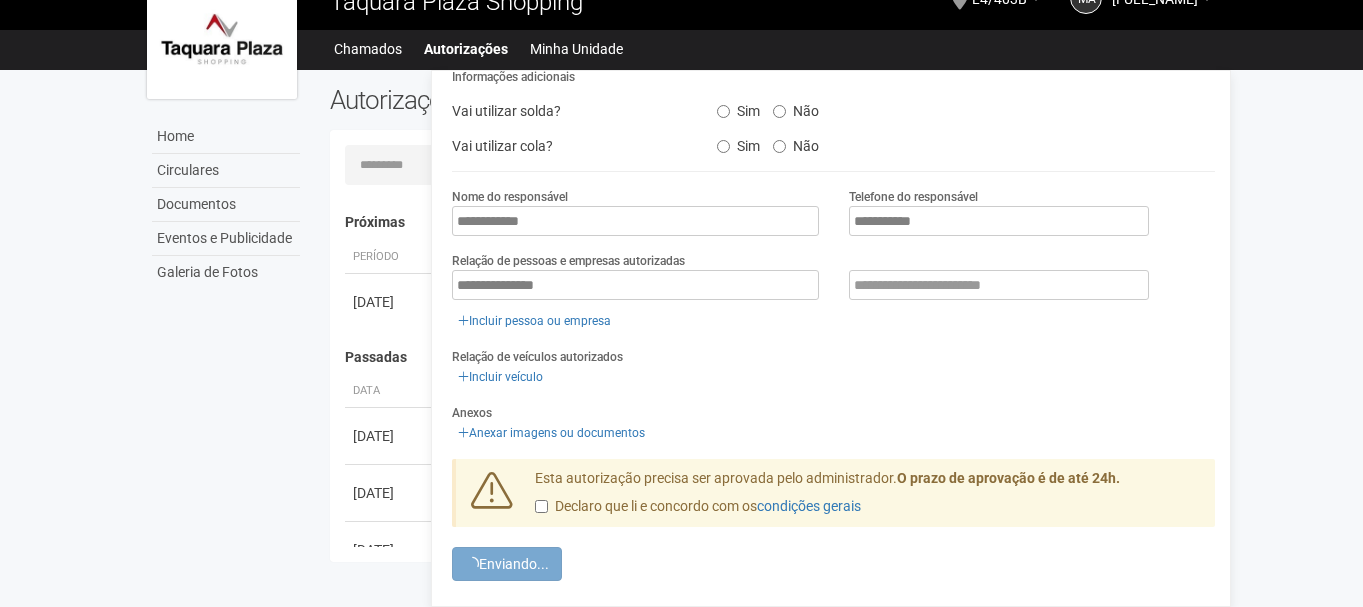 scroll, scrollTop: 0, scrollLeft: 0, axis: both 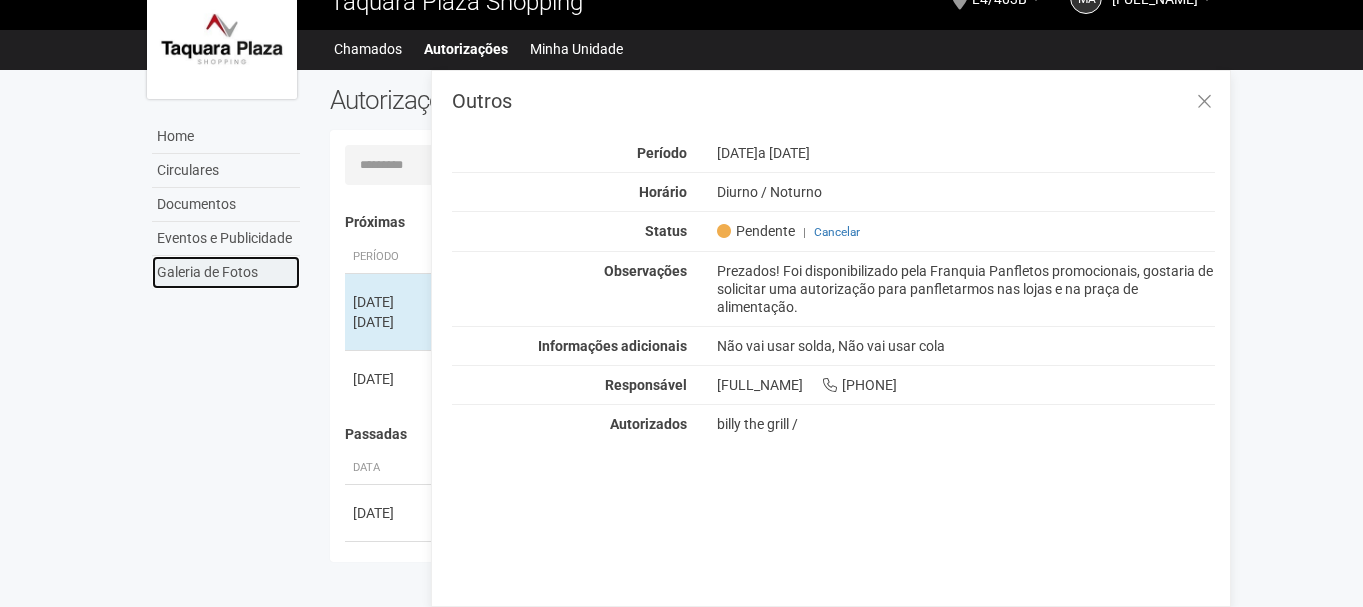 click on "Galeria de Fotos" at bounding box center (226, 272) 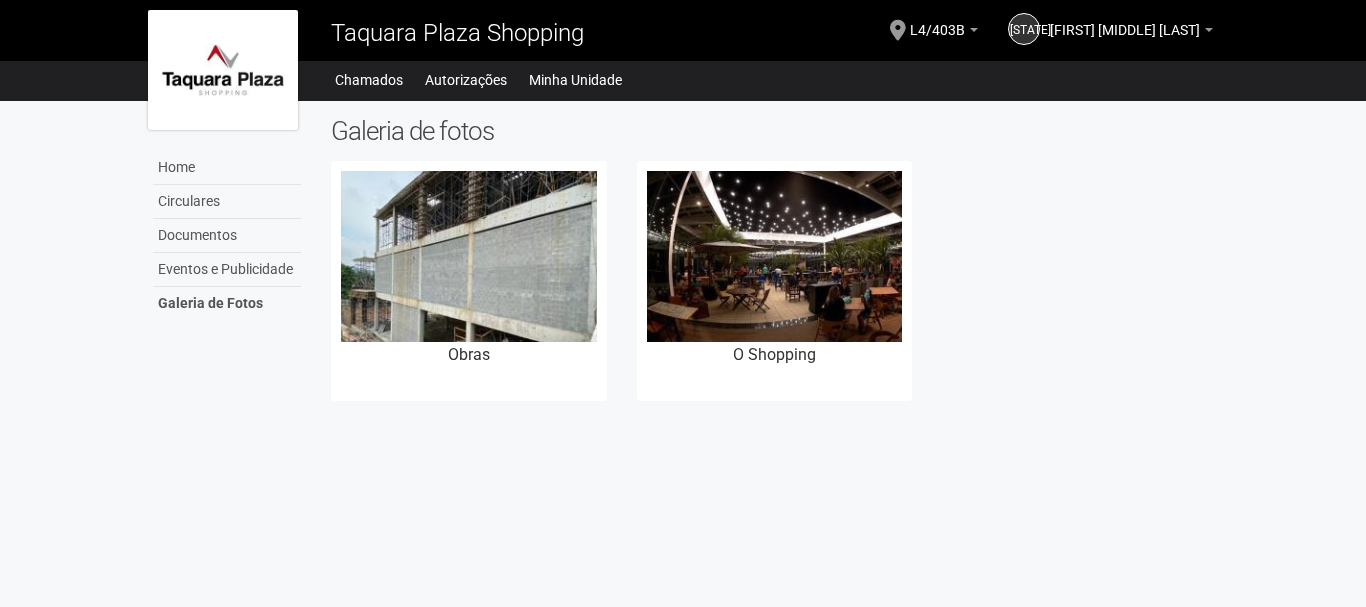 scroll, scrollTop: 0, scrollLeft: 0, axis: both 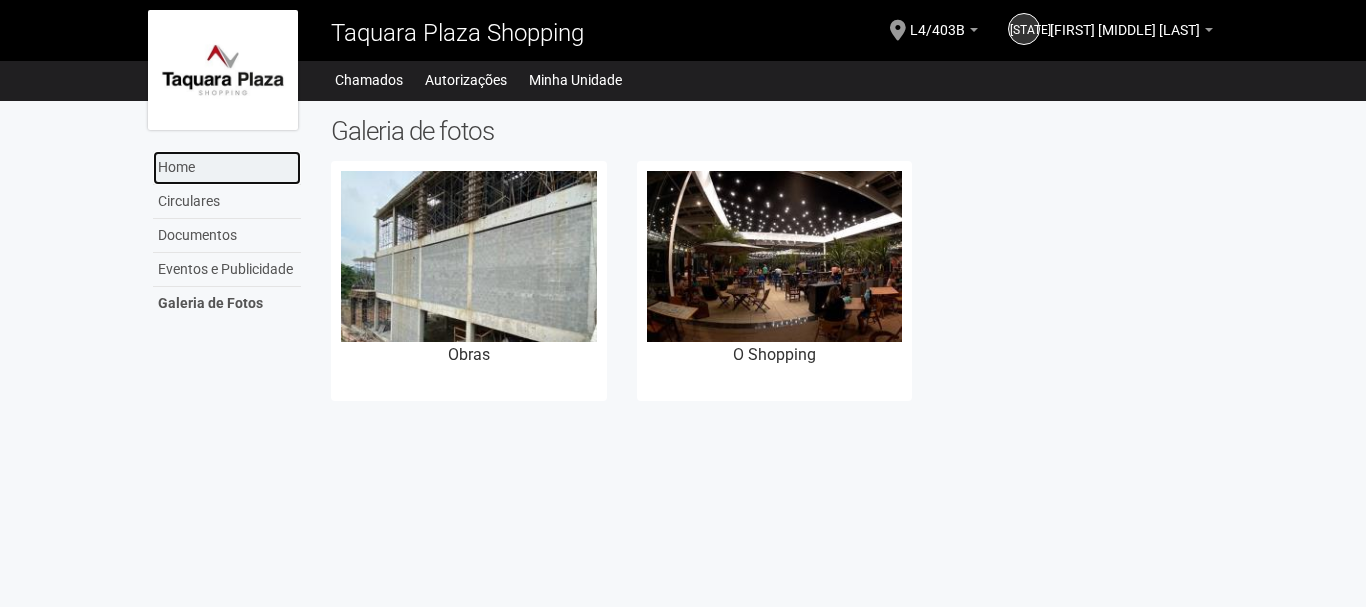 click on "Home" at bounding box center [227, 168] 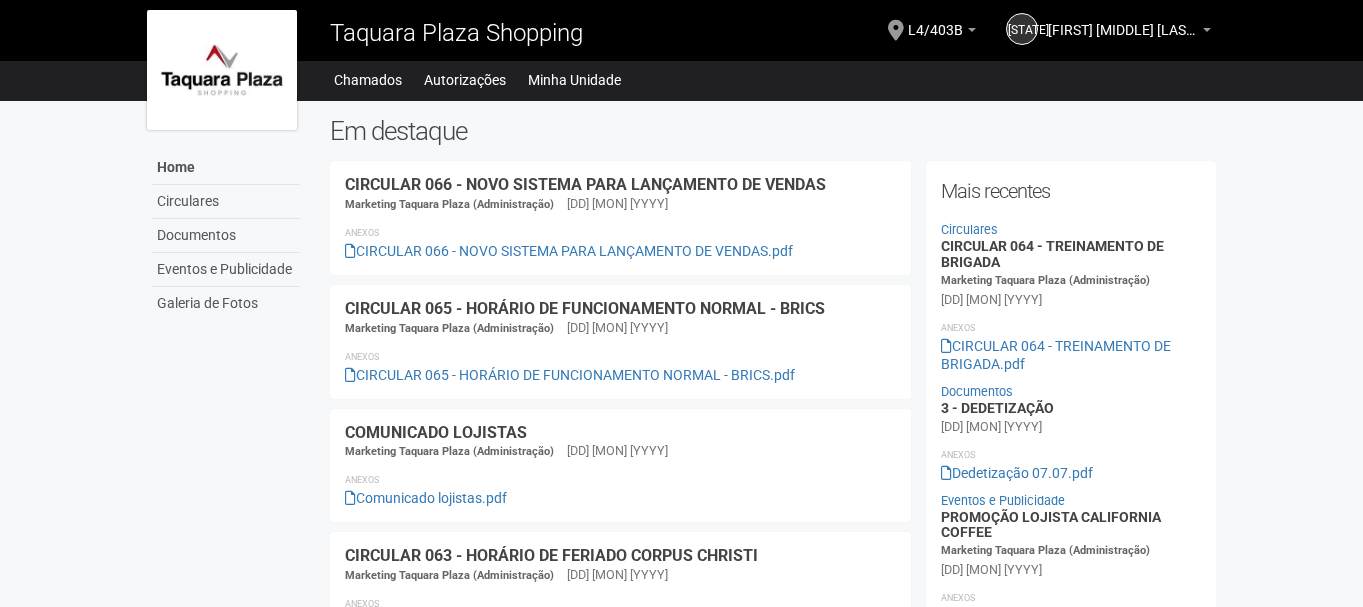 scroll, scrollTop: 0, scrollLeft: 0, axis: both 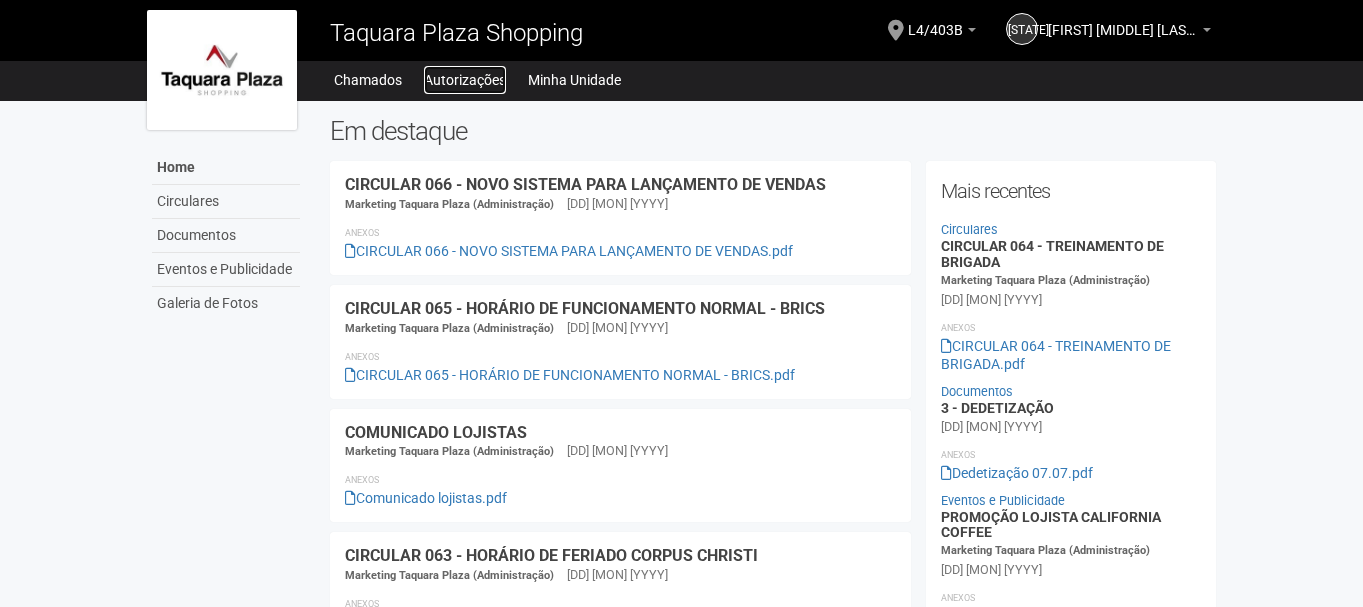 click on "Autorizações" at bounding box center (465, 80) 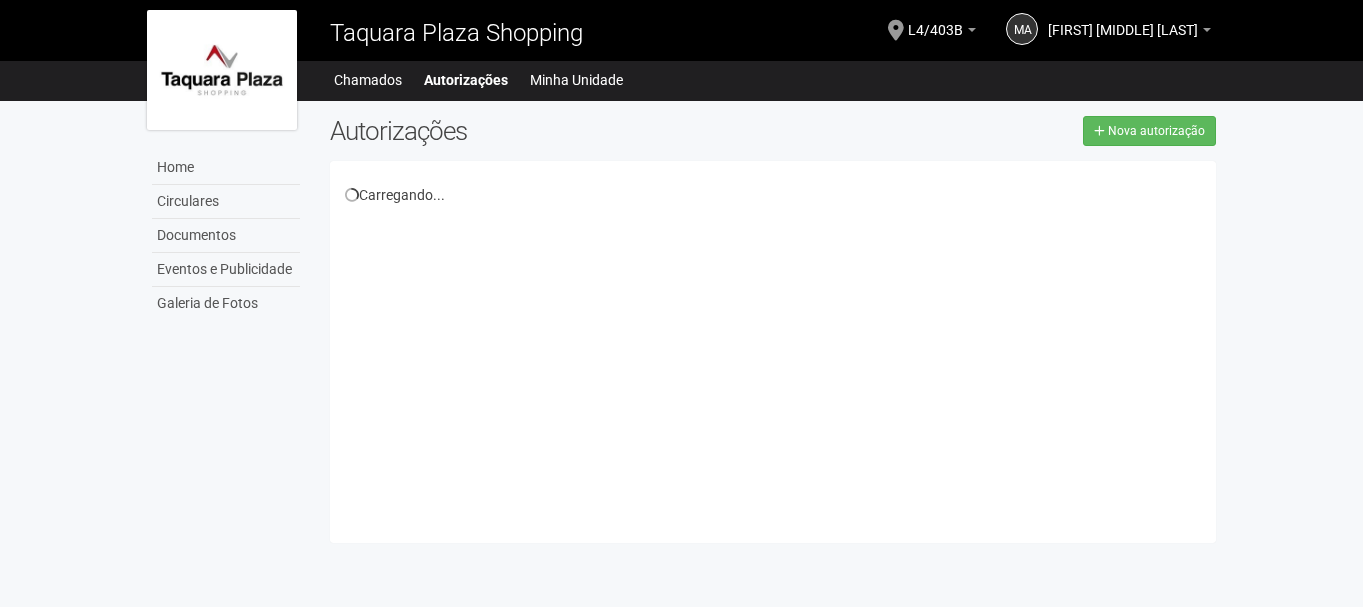 scroll, scrollTop: 0, scrollLeft: 0, axis: both 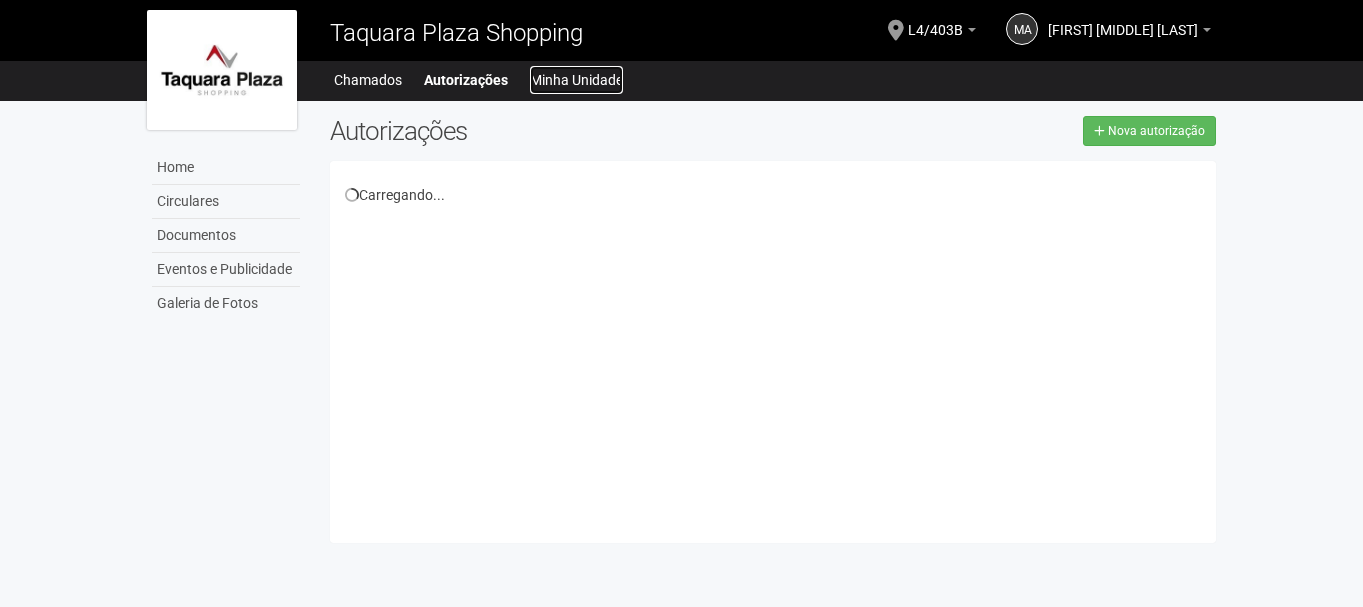 click on "Minha Unidade" at bounding box center (576, 80) 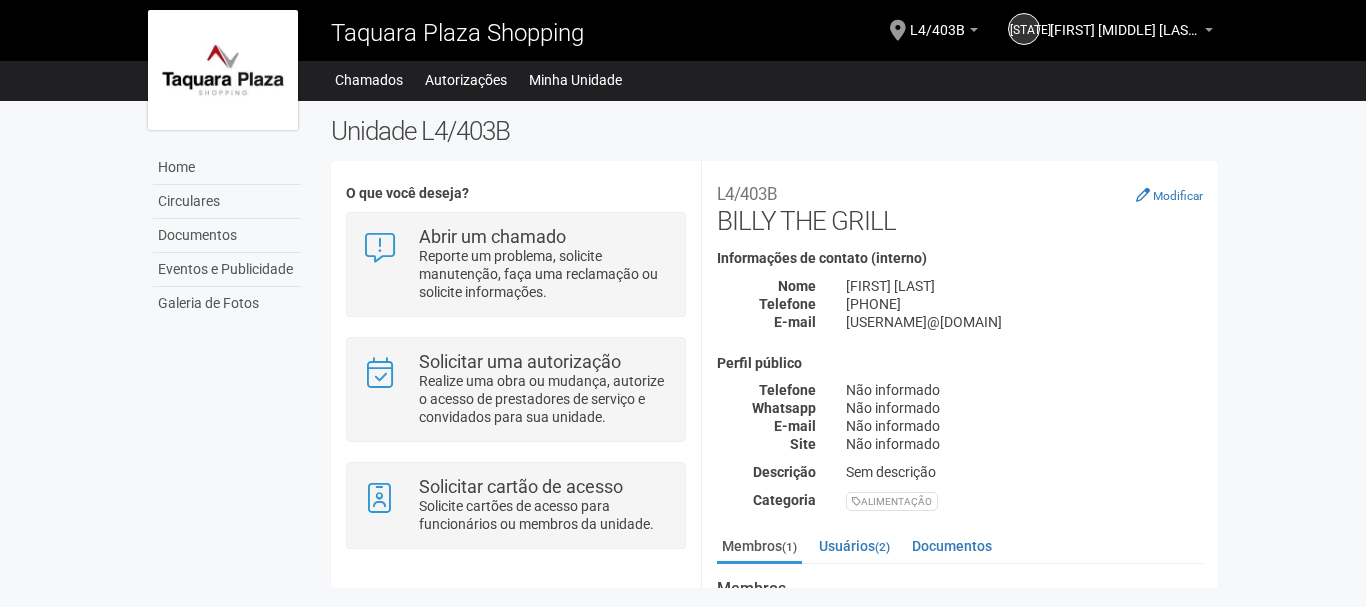 scroll, scrollTop: 0, scrollLeft: 0, axis: both 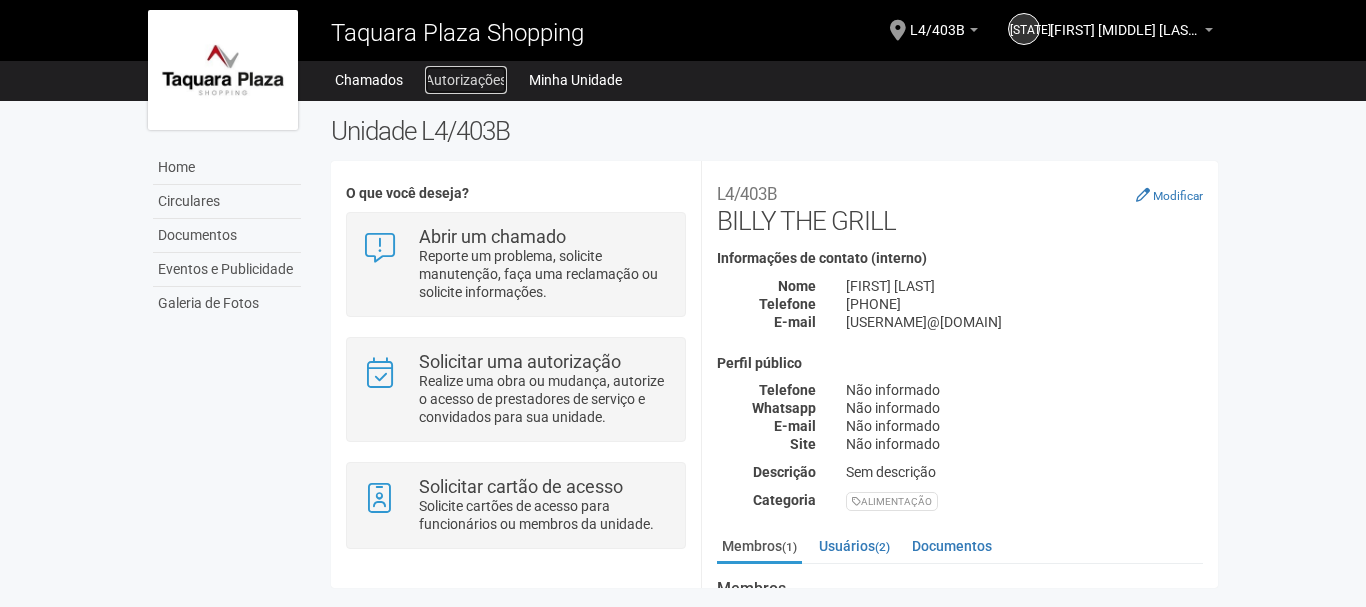 click on "Autorizações" at bounding box center [466, 80] 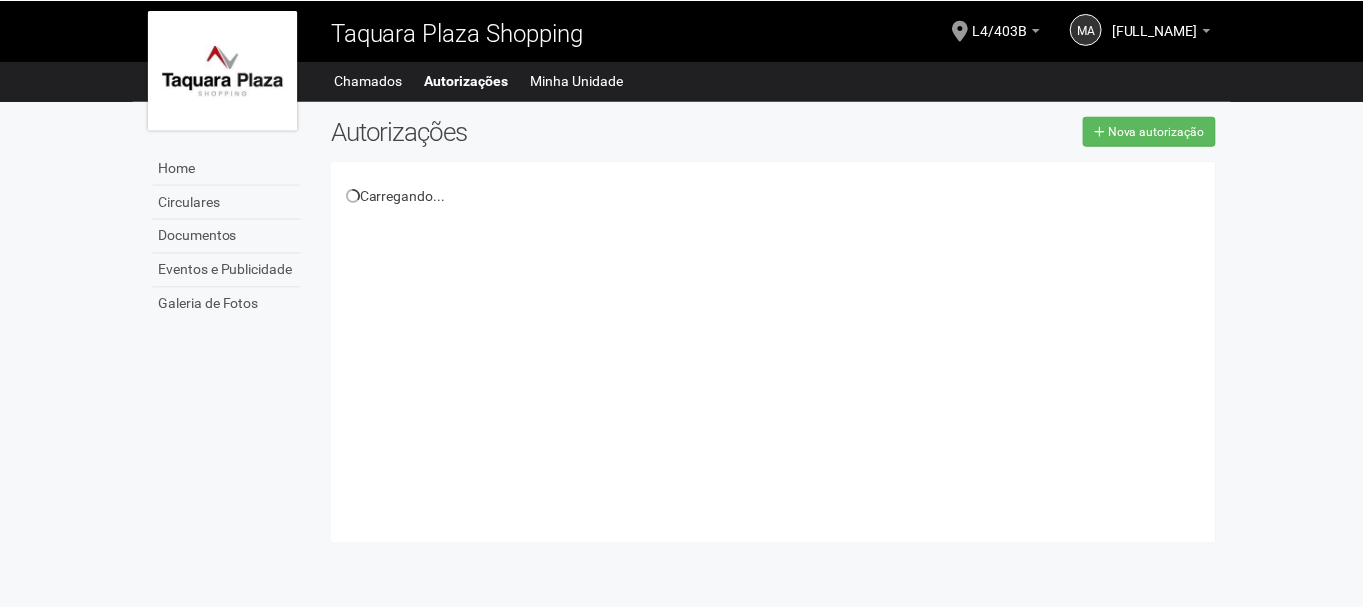 scroll, scrollTop: 0, scrollLeft: 0, axis: both 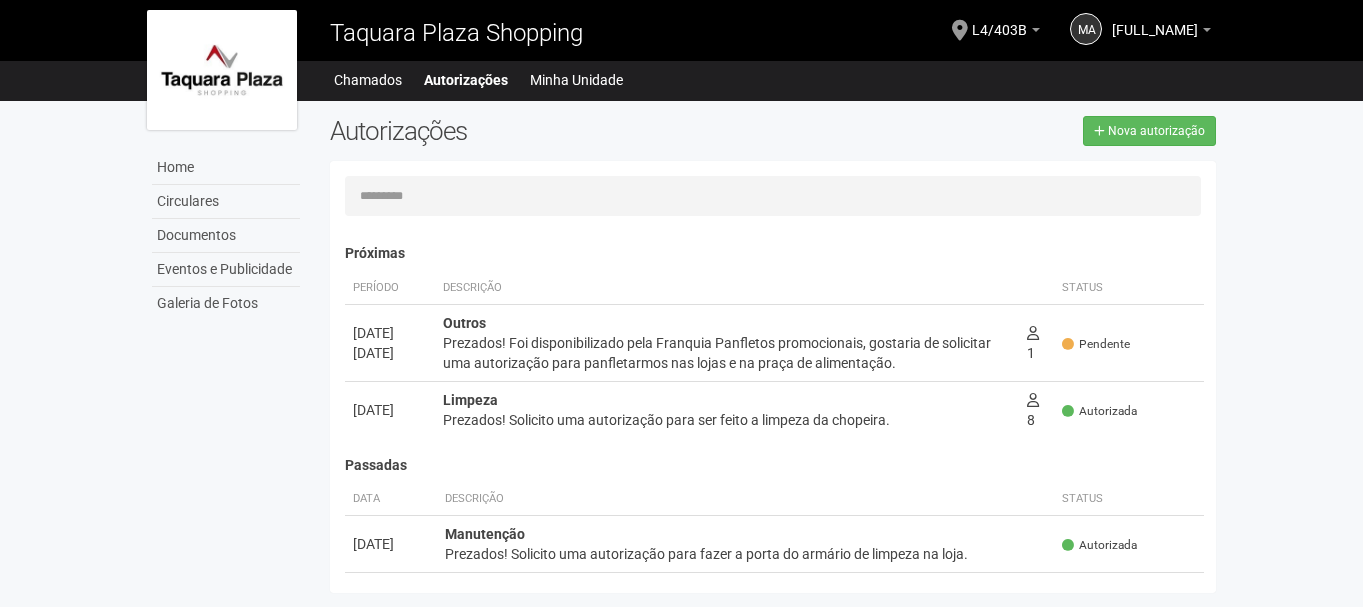 drag, startPoint x: 500, startPoint y: 266, endPoint x: 541, endPoint y: 239, distance: 49.09175 